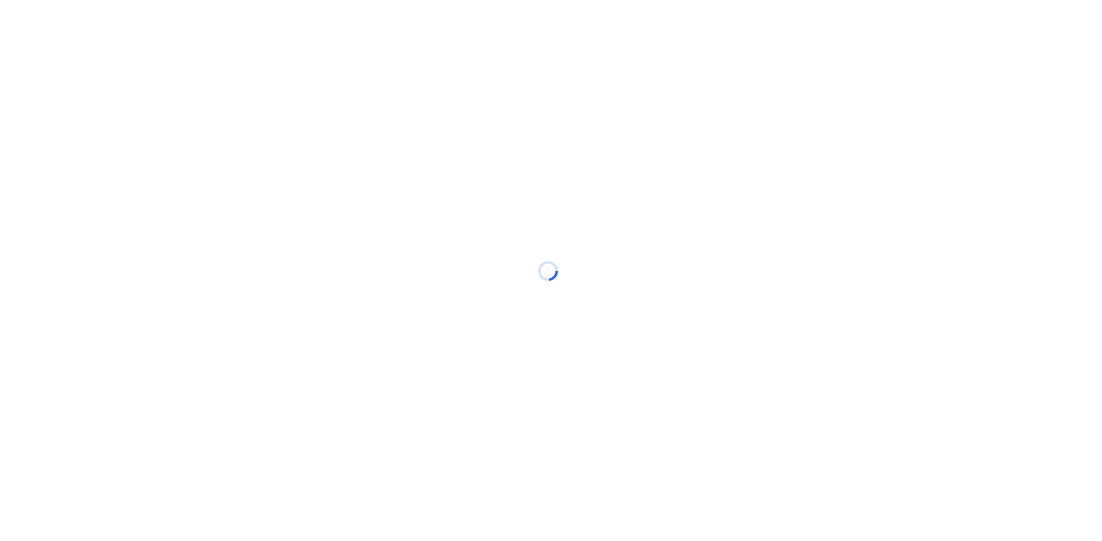scroll, scrollTop: 0, scrollLeft: 0, axis: both 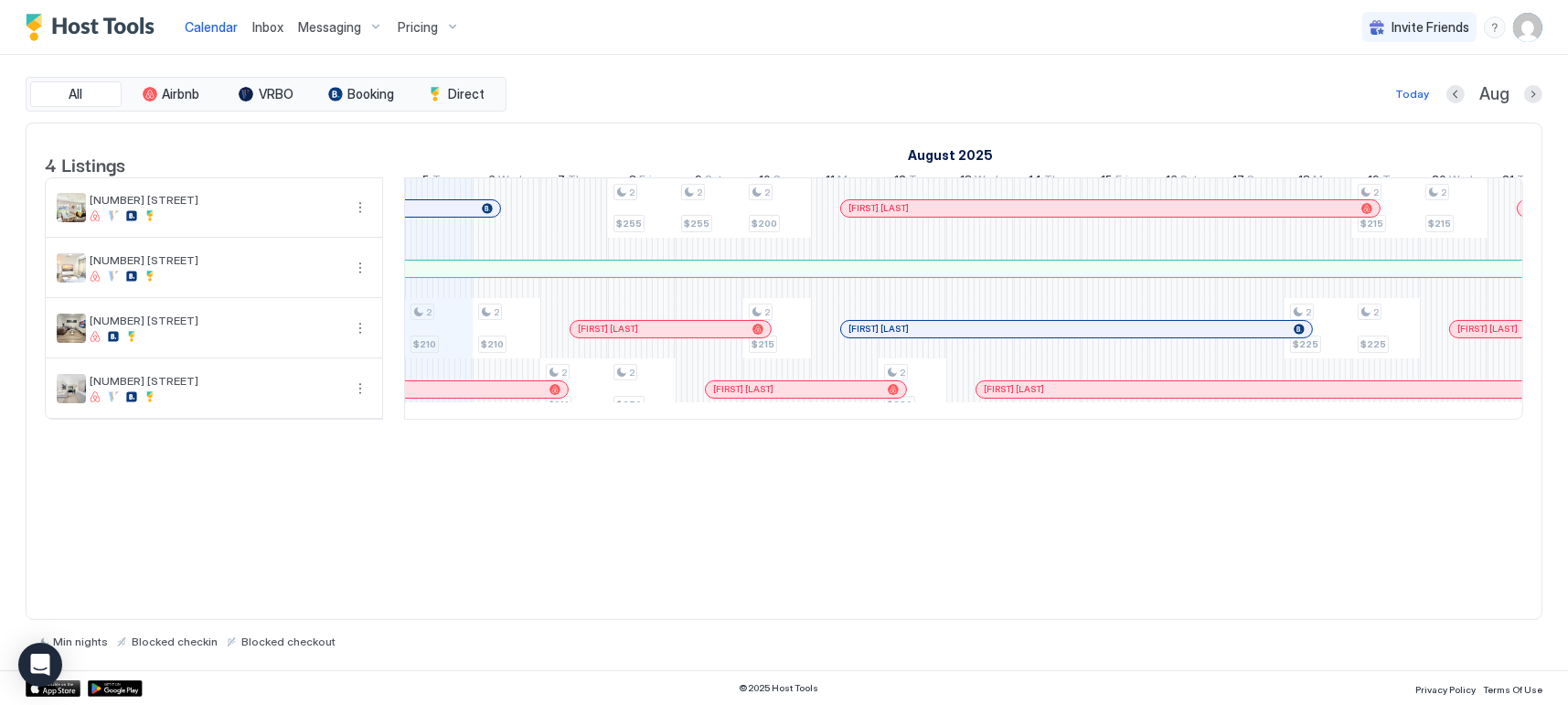 click on "Pricing" at bounding box center (418, 27) 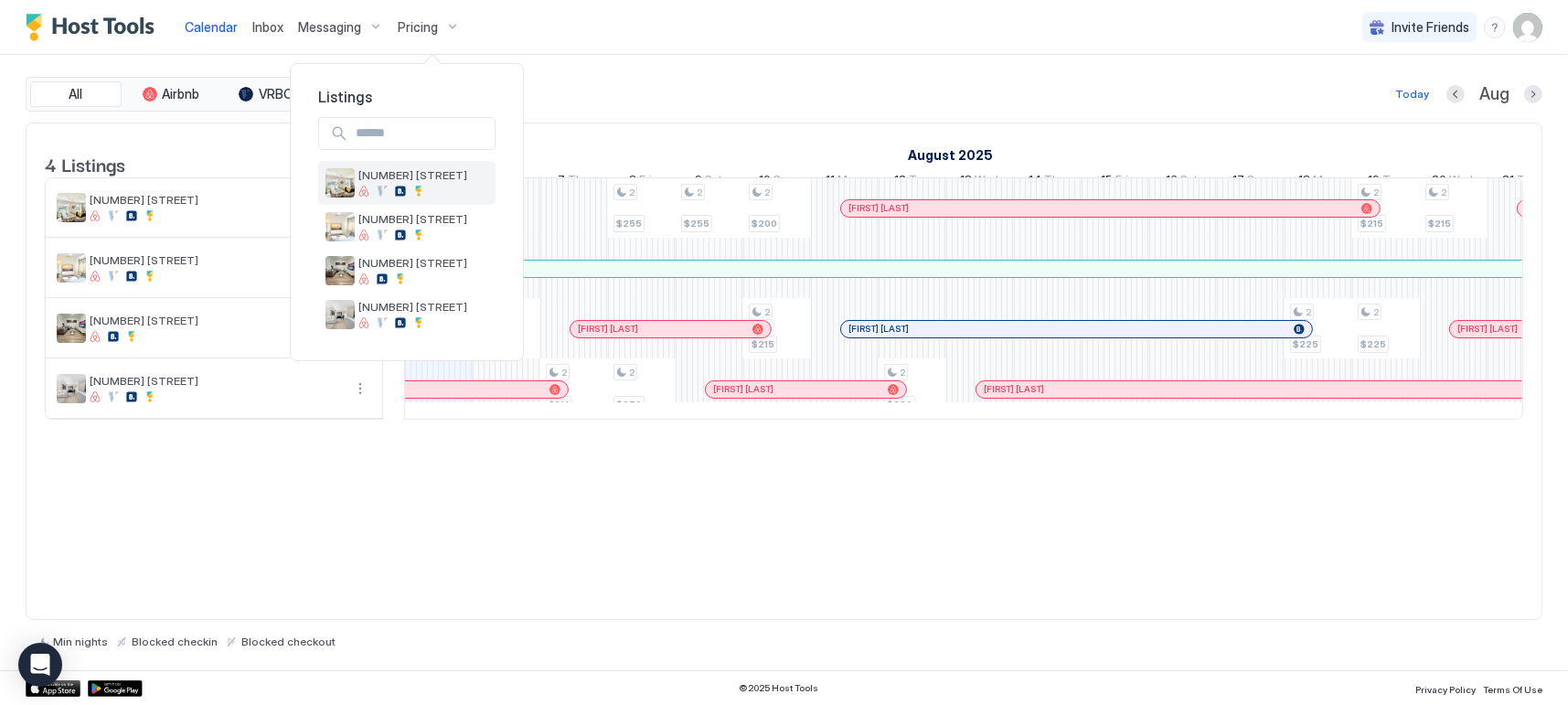 click on "[NUMBER] [STREET]" at bounding box center [412, 182] 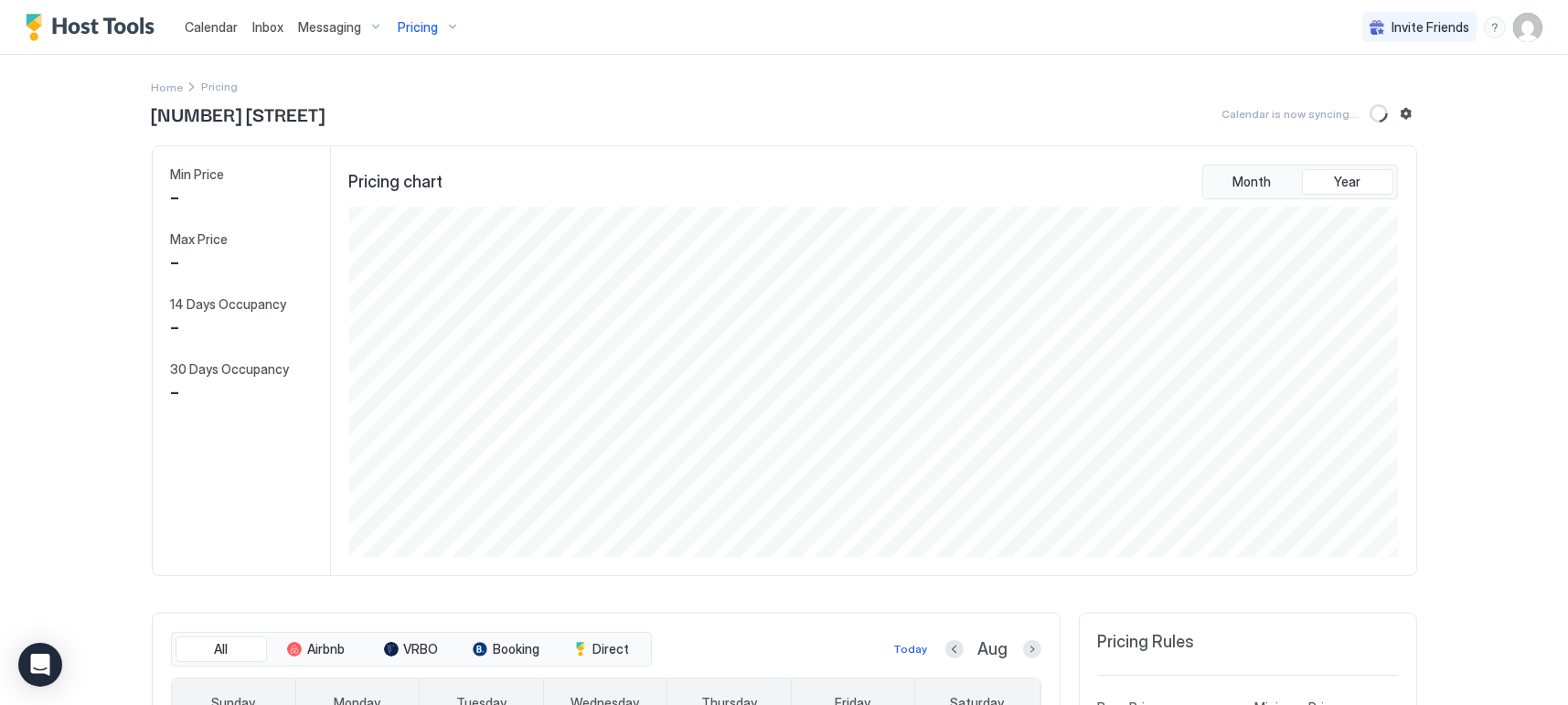 scroll, scrollTop: 914046, scrollLeft: 913232, axis: both 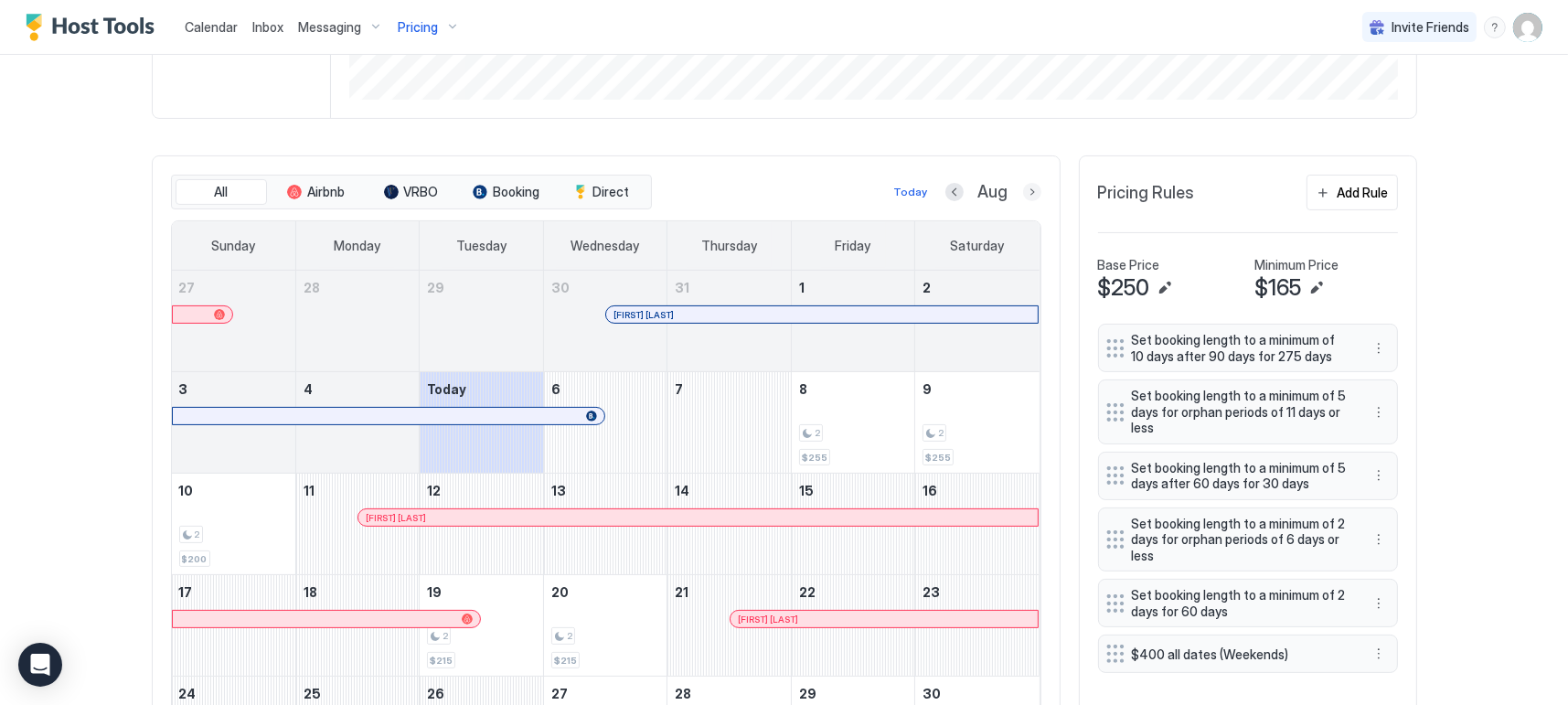 click at bounding box center [1032, 192] 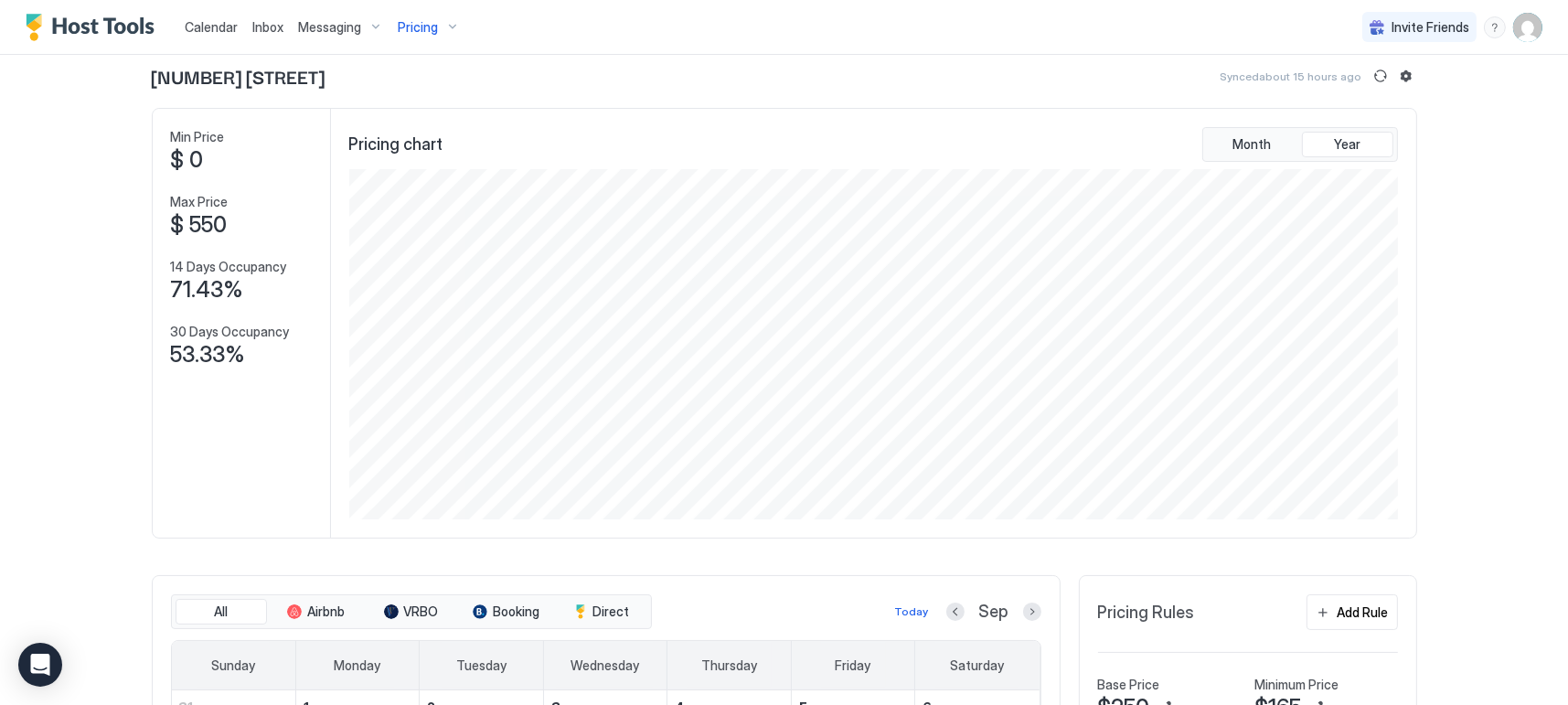 scroll, scrollTop: 0, scrollLeft: 0, axis: both 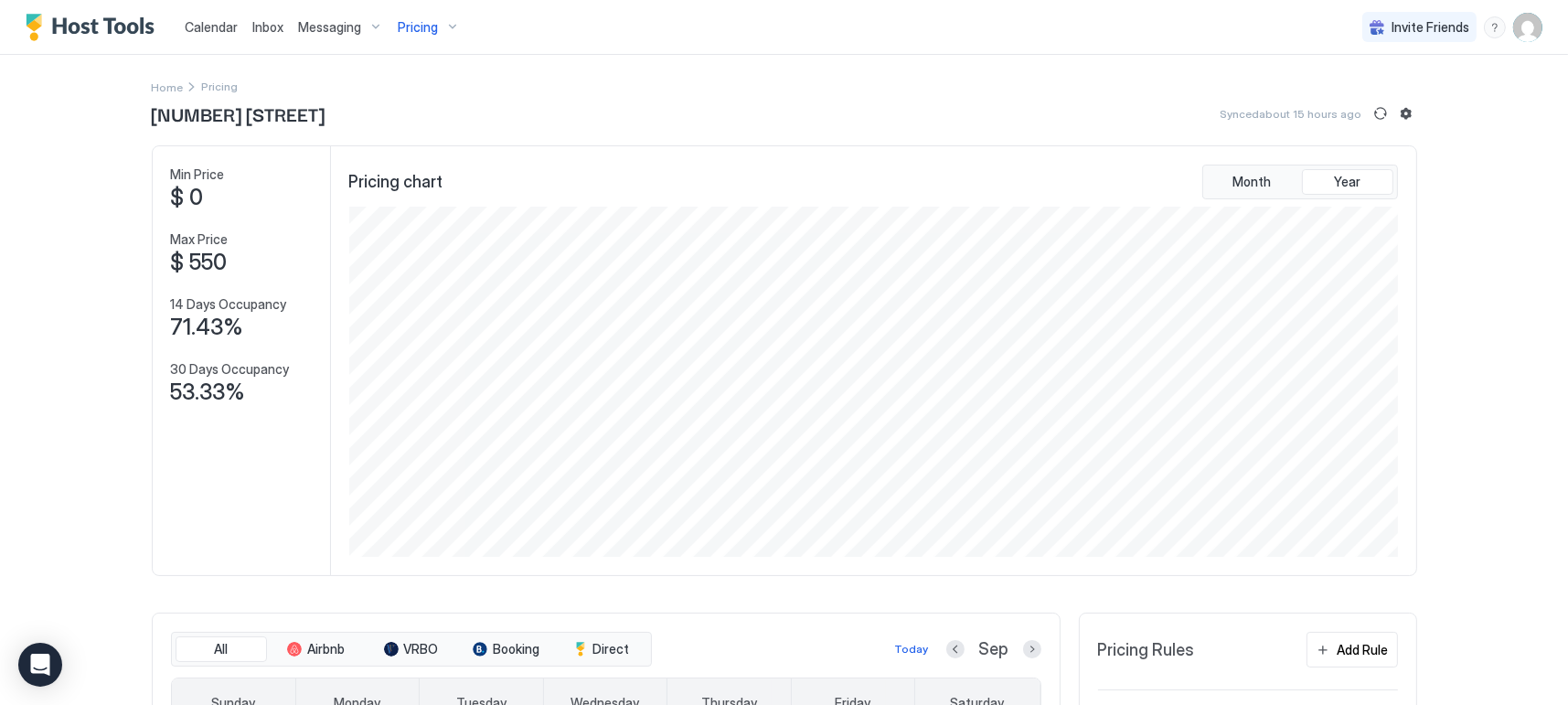 click on "Pricing" at bounding box center (418, 27) 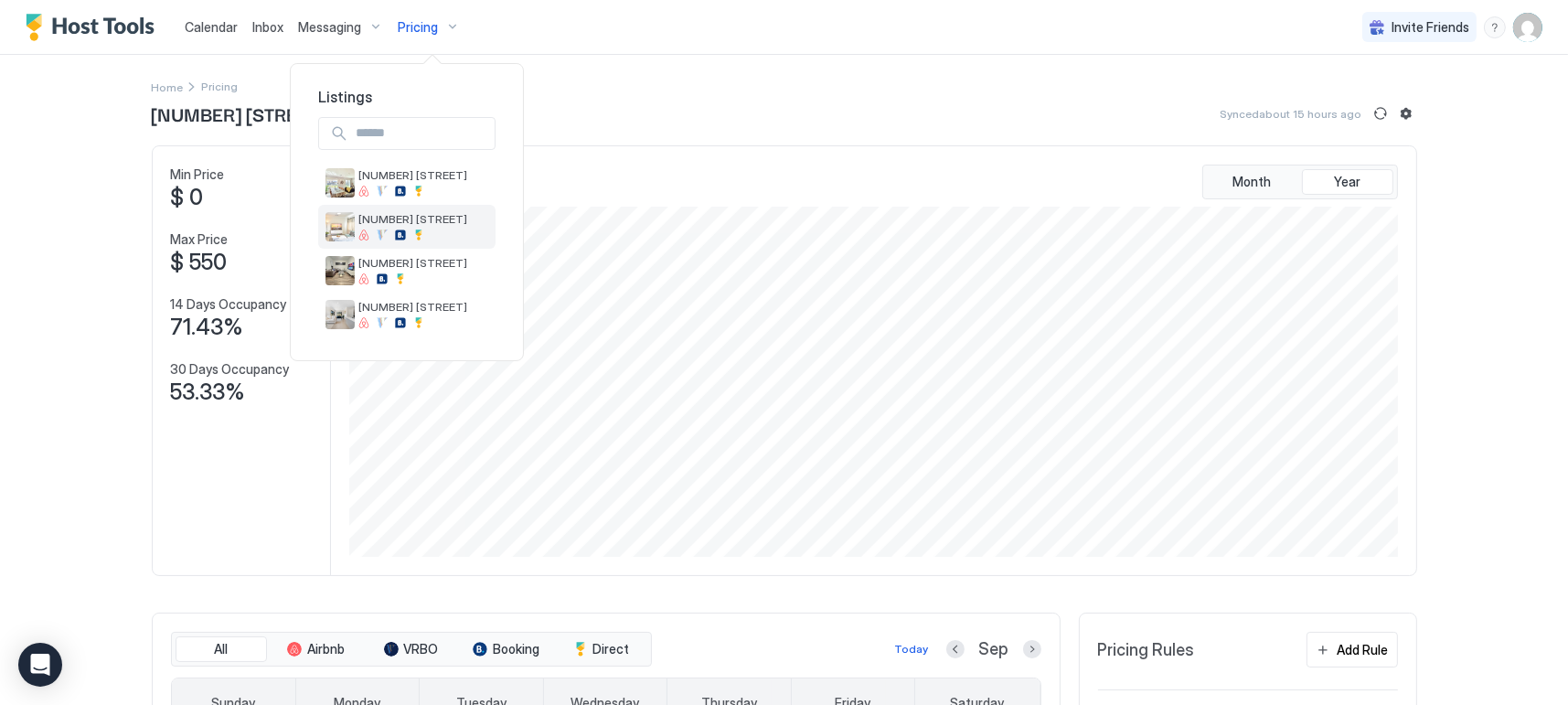 click on "[NUMBER] [STREET]" at bounding box center [412, 219] 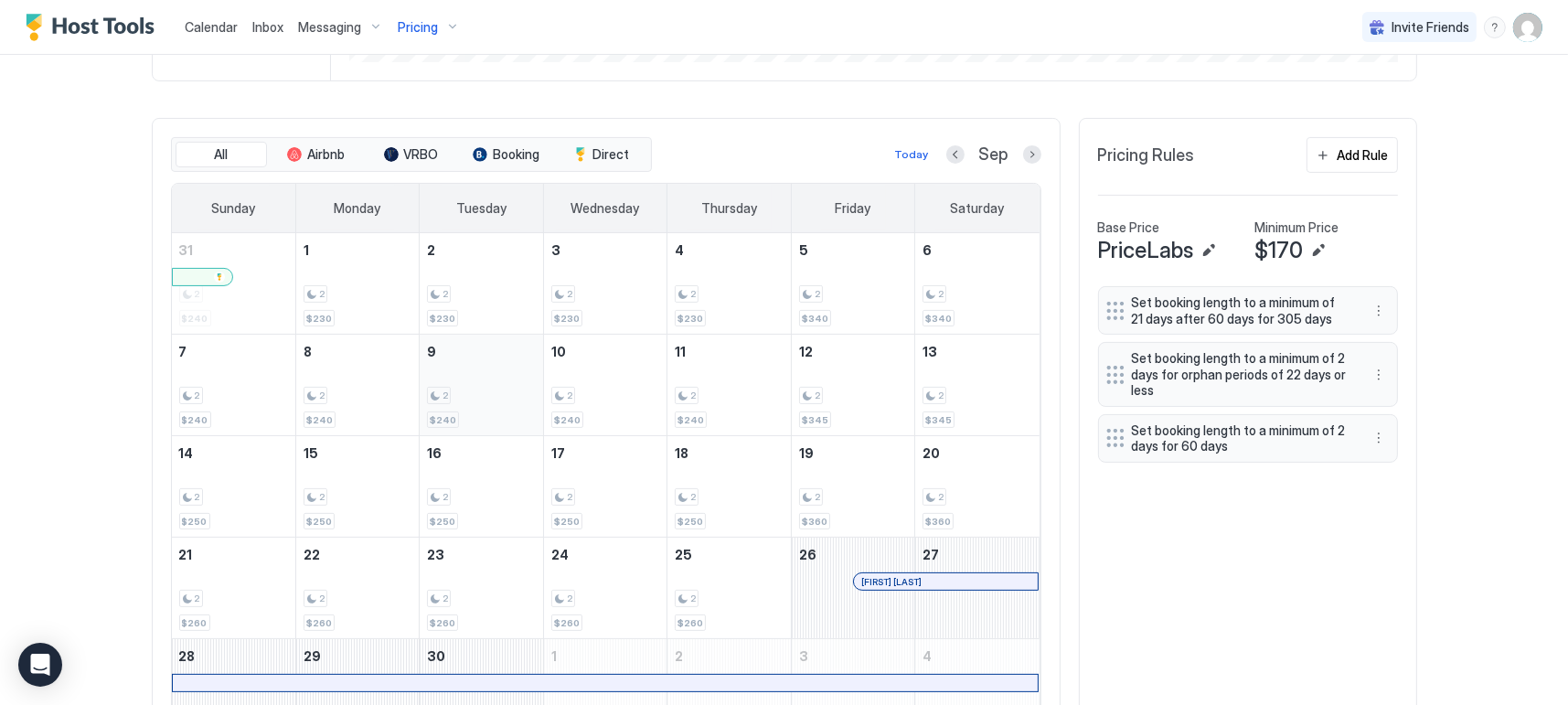 scroll, scrollTop: 457, scrollLeft: 0, axis: vertical 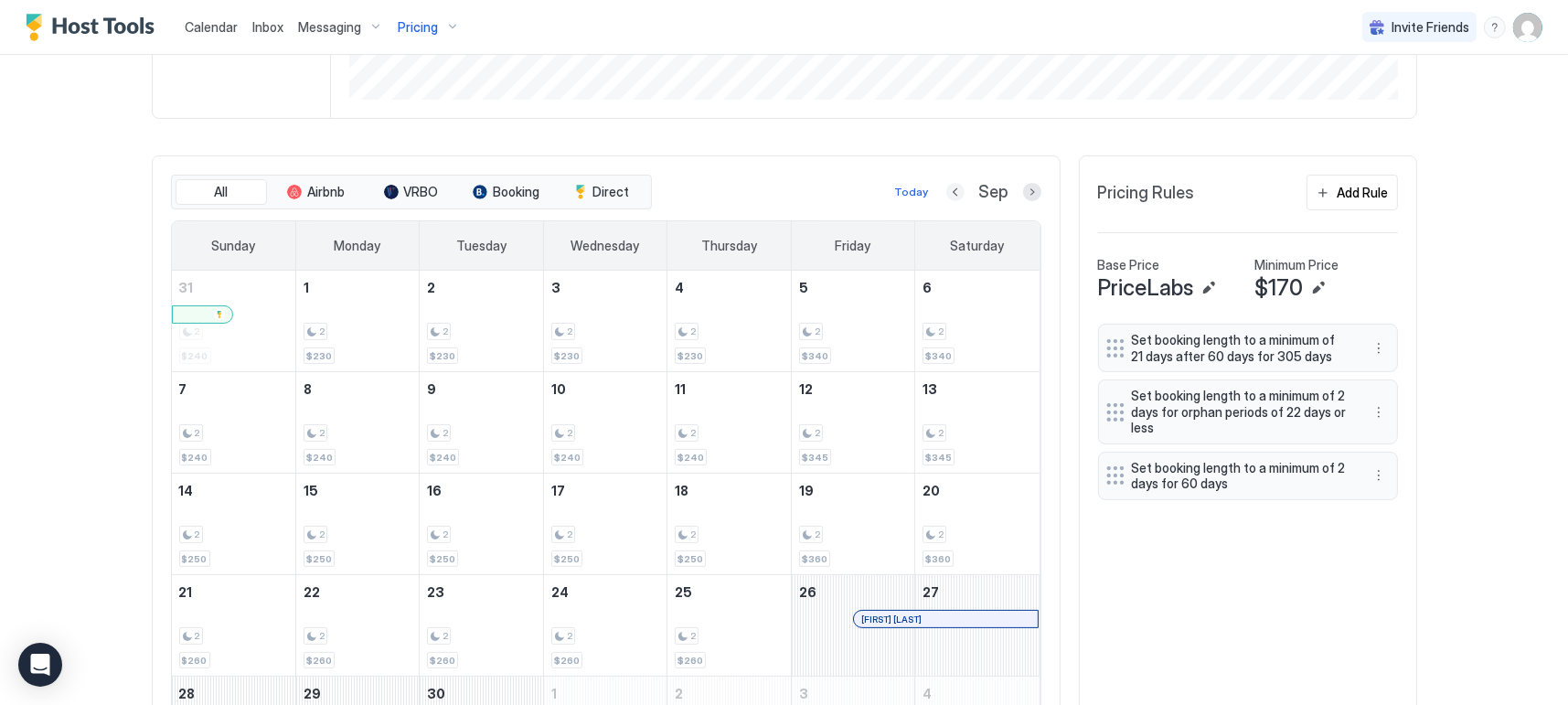 click at bounding box center [955, 192] 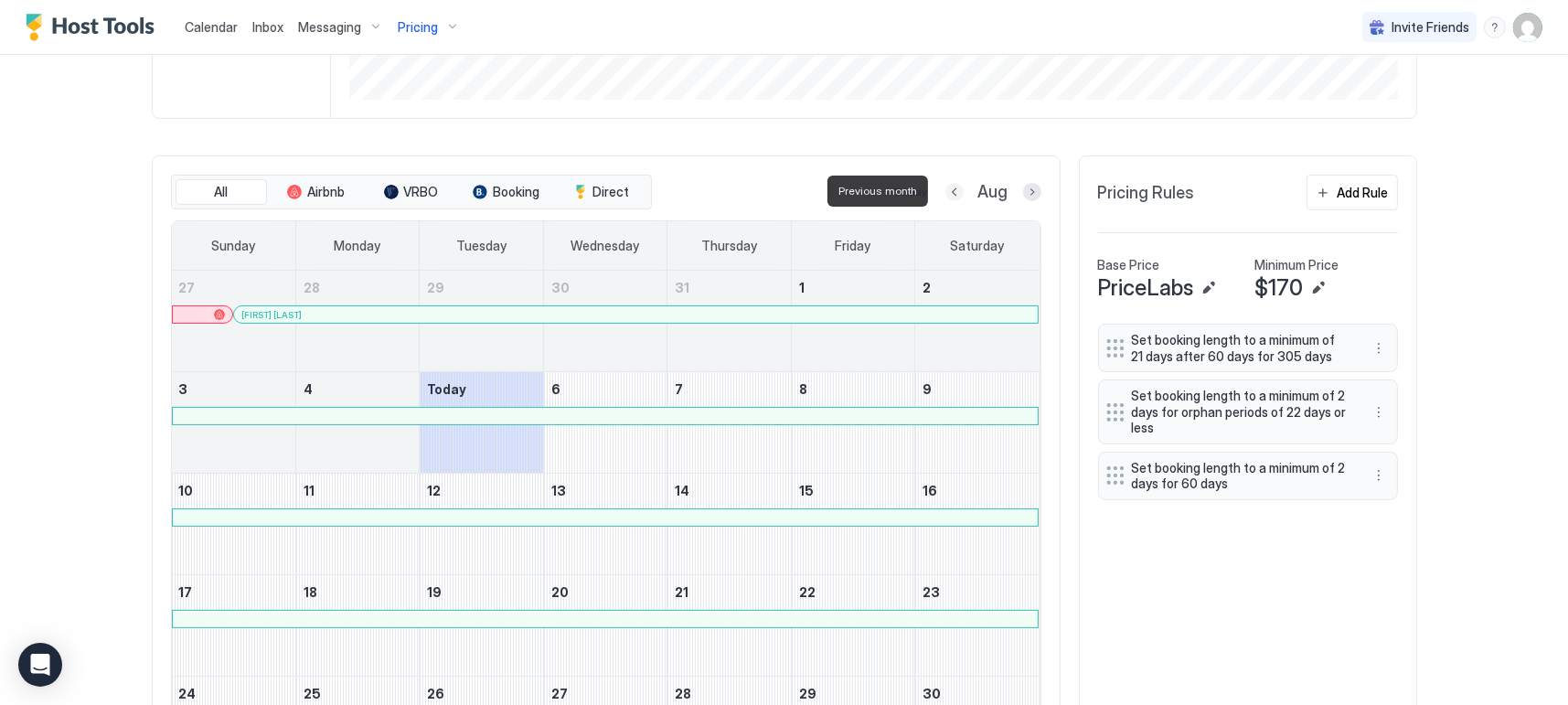 click at bounding box center (955, 192) 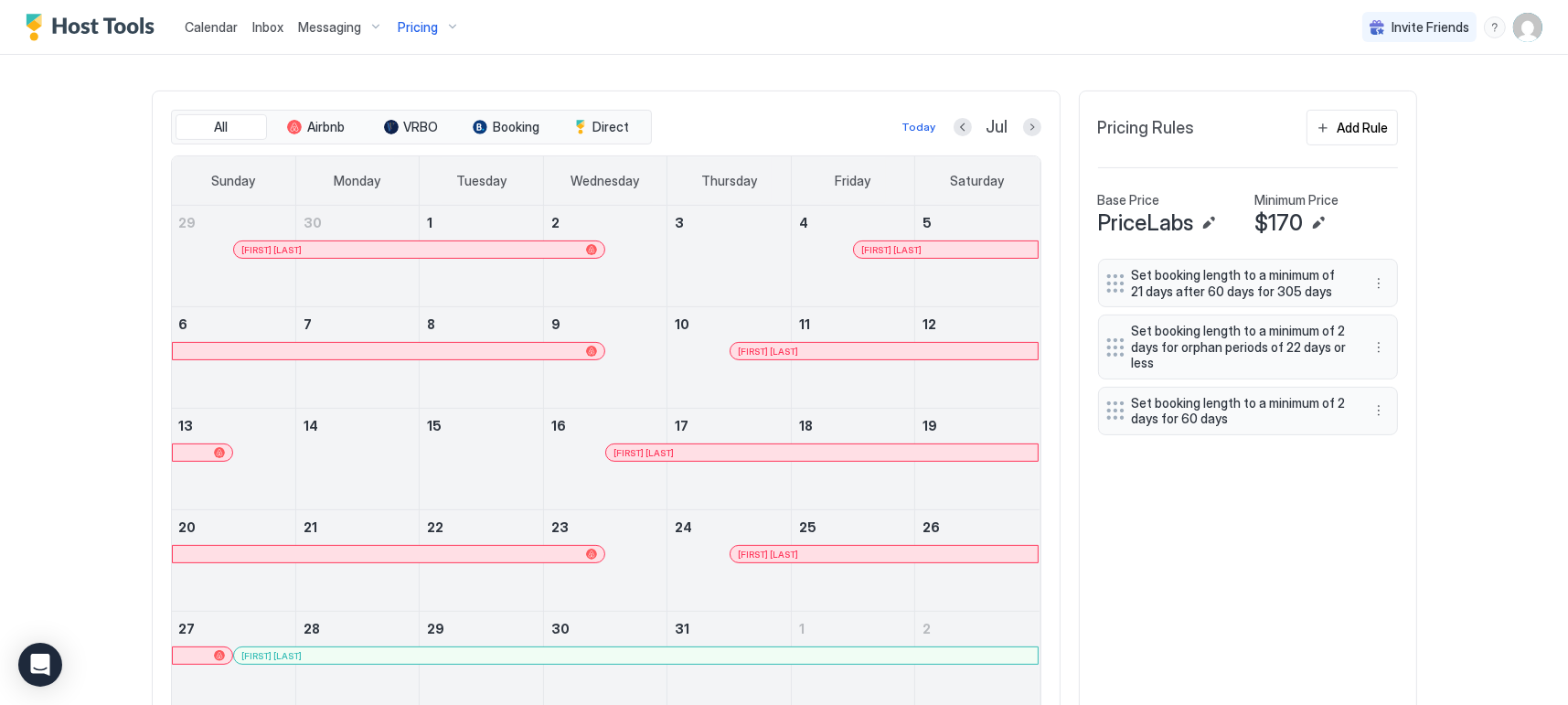 scroll, scrollTop: 485, scrollLeft: 0, axis: vertical 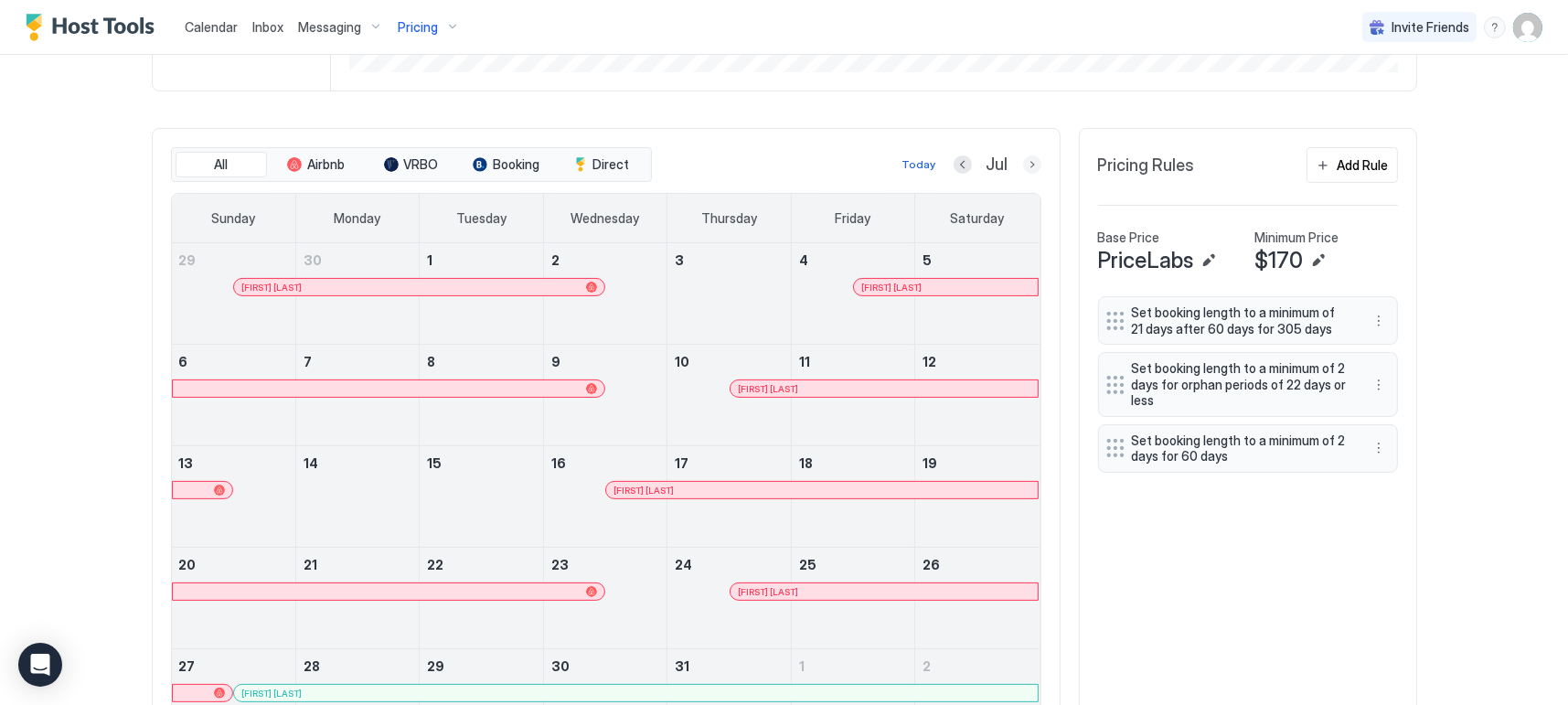 click at bounding box center [1032, 165] 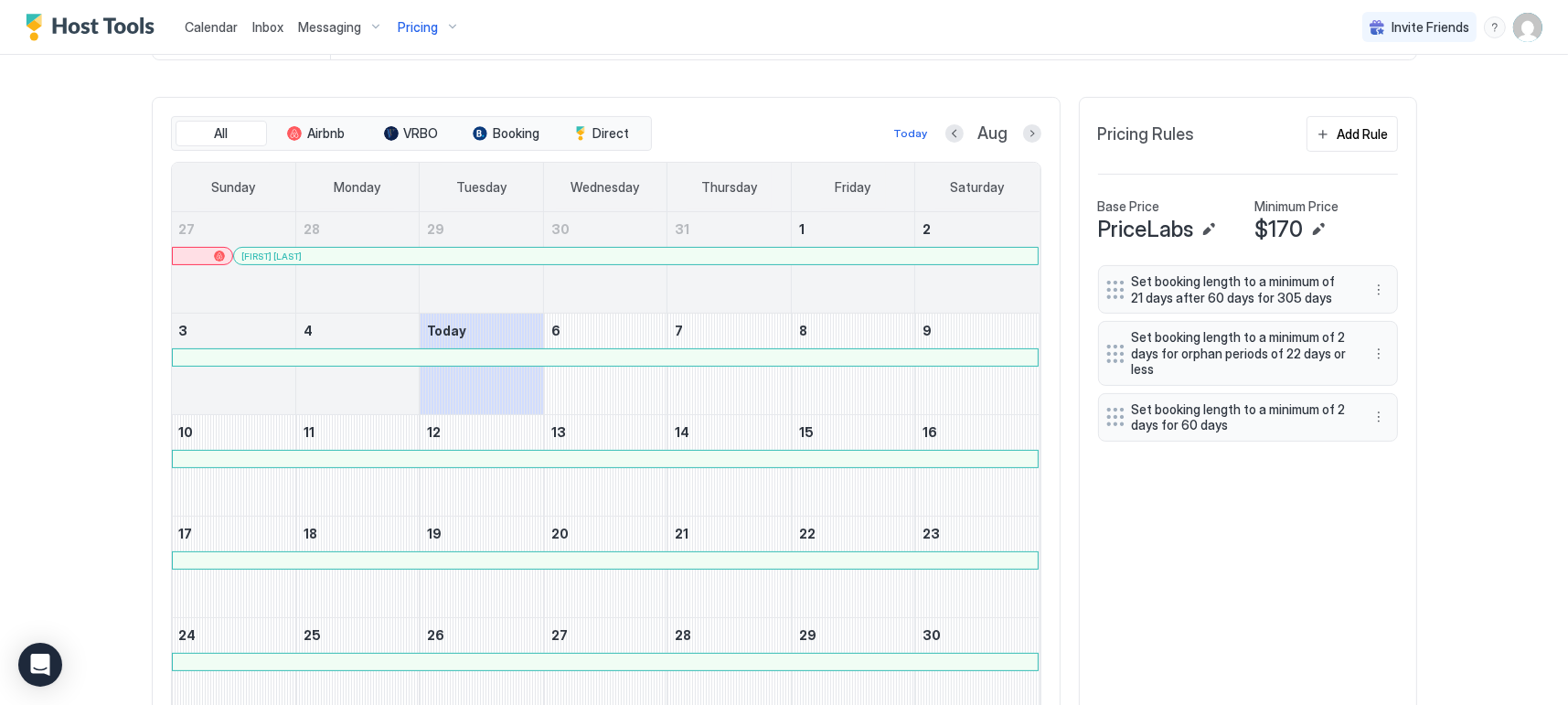 scroll, scrollTop: 485, scrollLeft: 0, axis: vertical 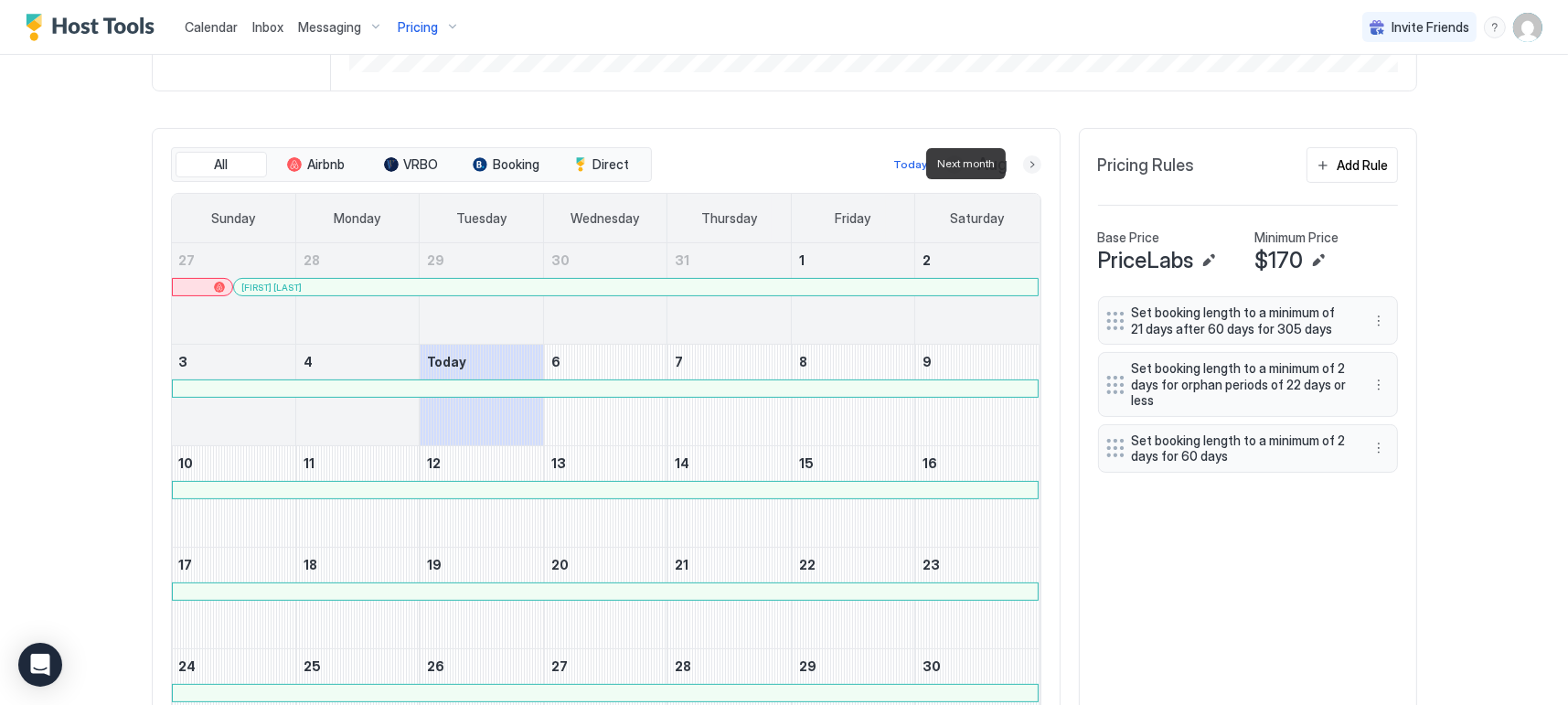 click at bounding box center (1032, 165) 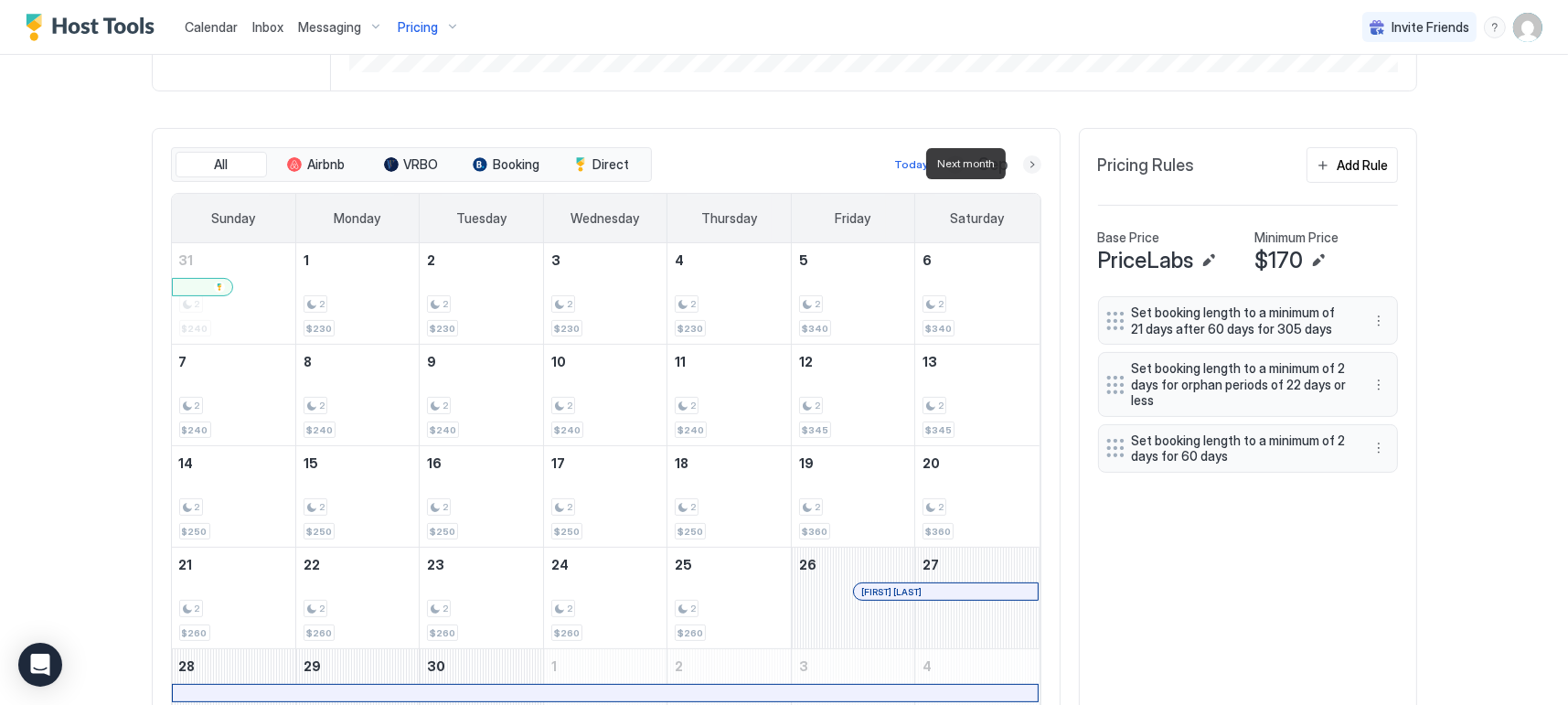 click at bounding box center [1032, 165] 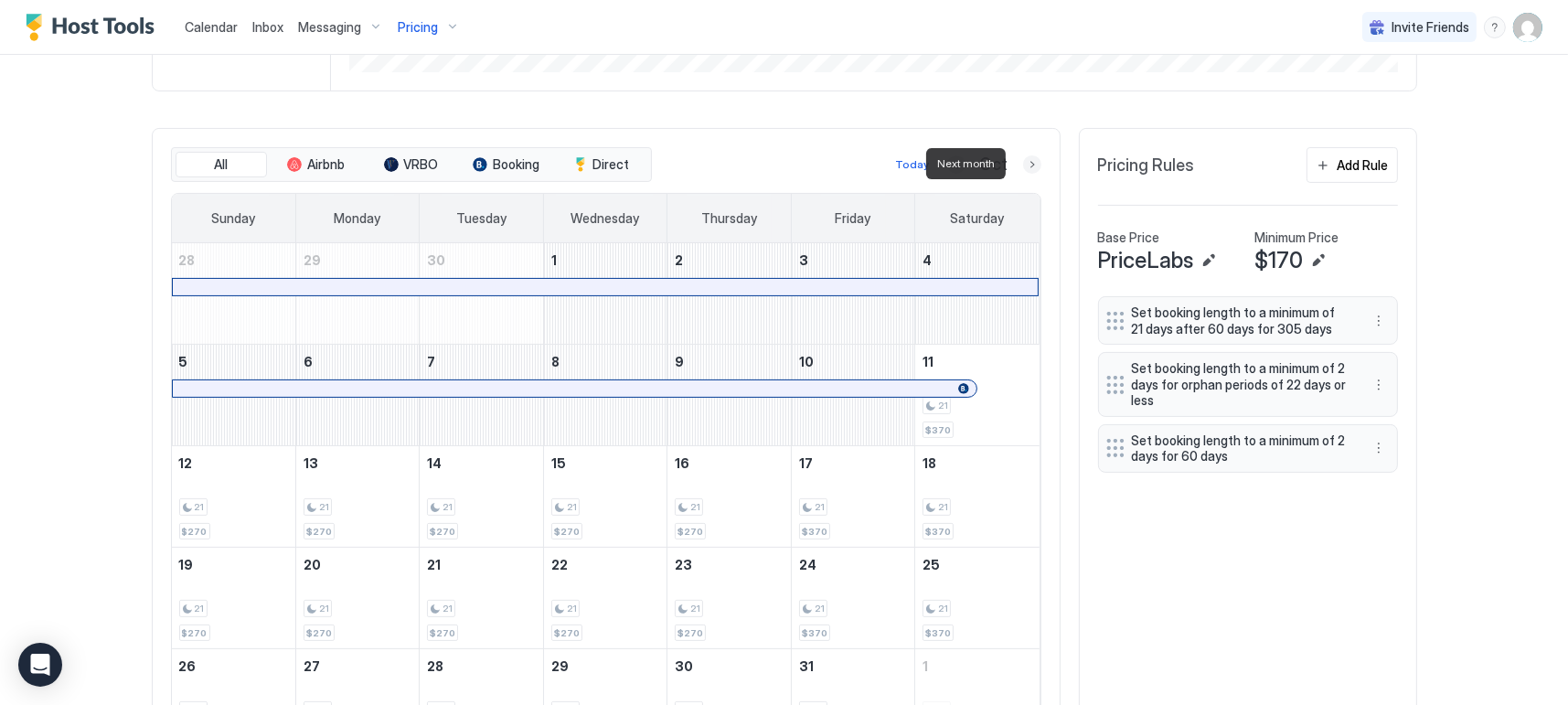 click at bounding box center [1032, 165] 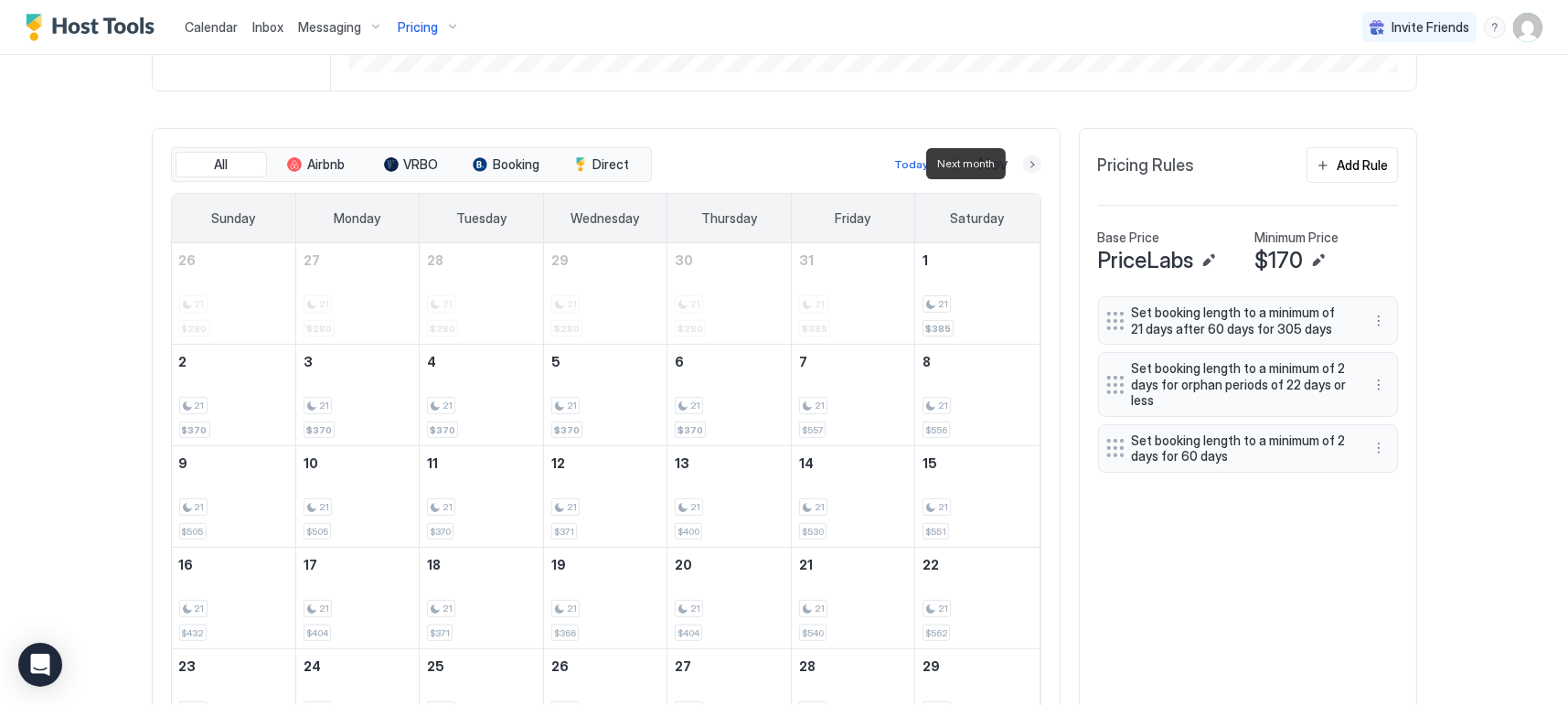 click at bounding box center [1032, 165] 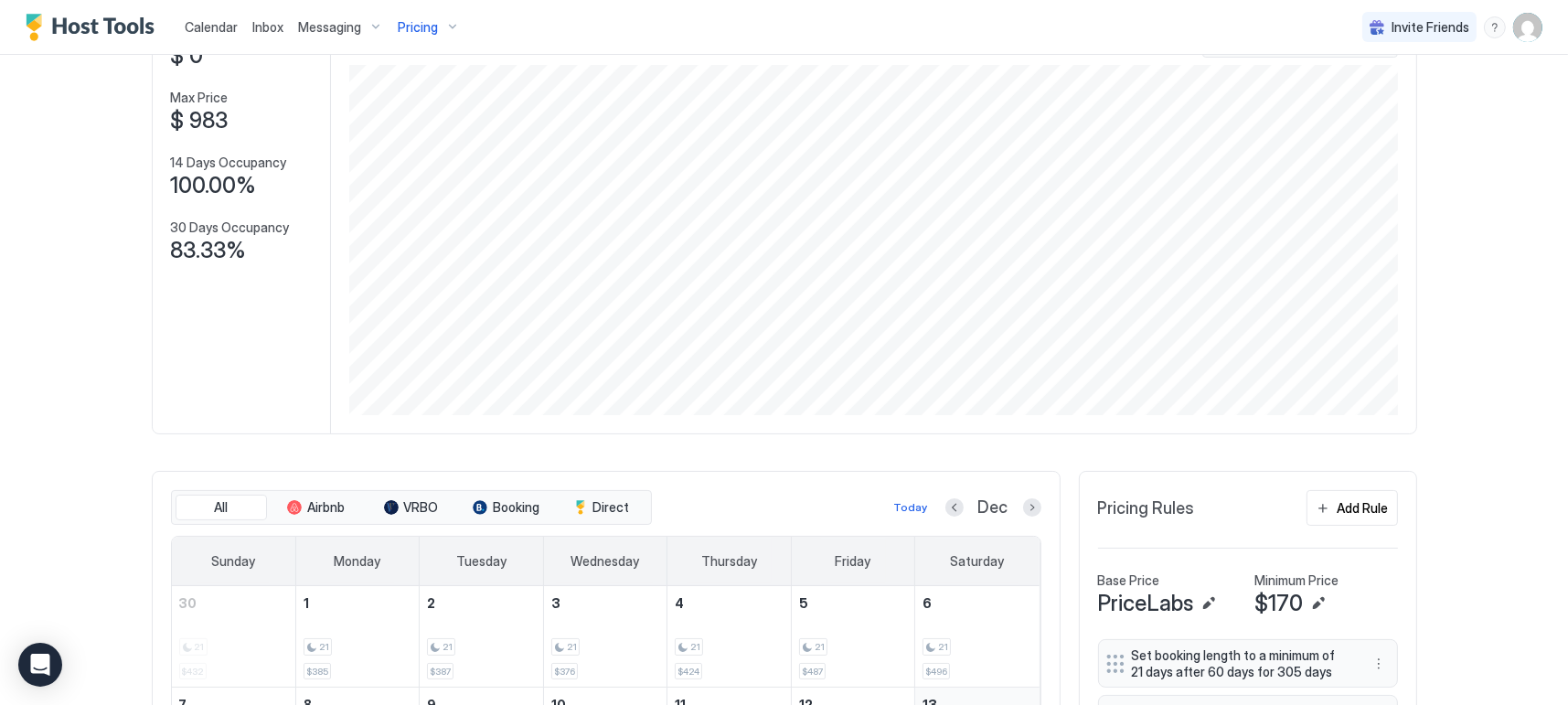 scroll, scrollTop: 0, scrollLeft: 0, axis: both 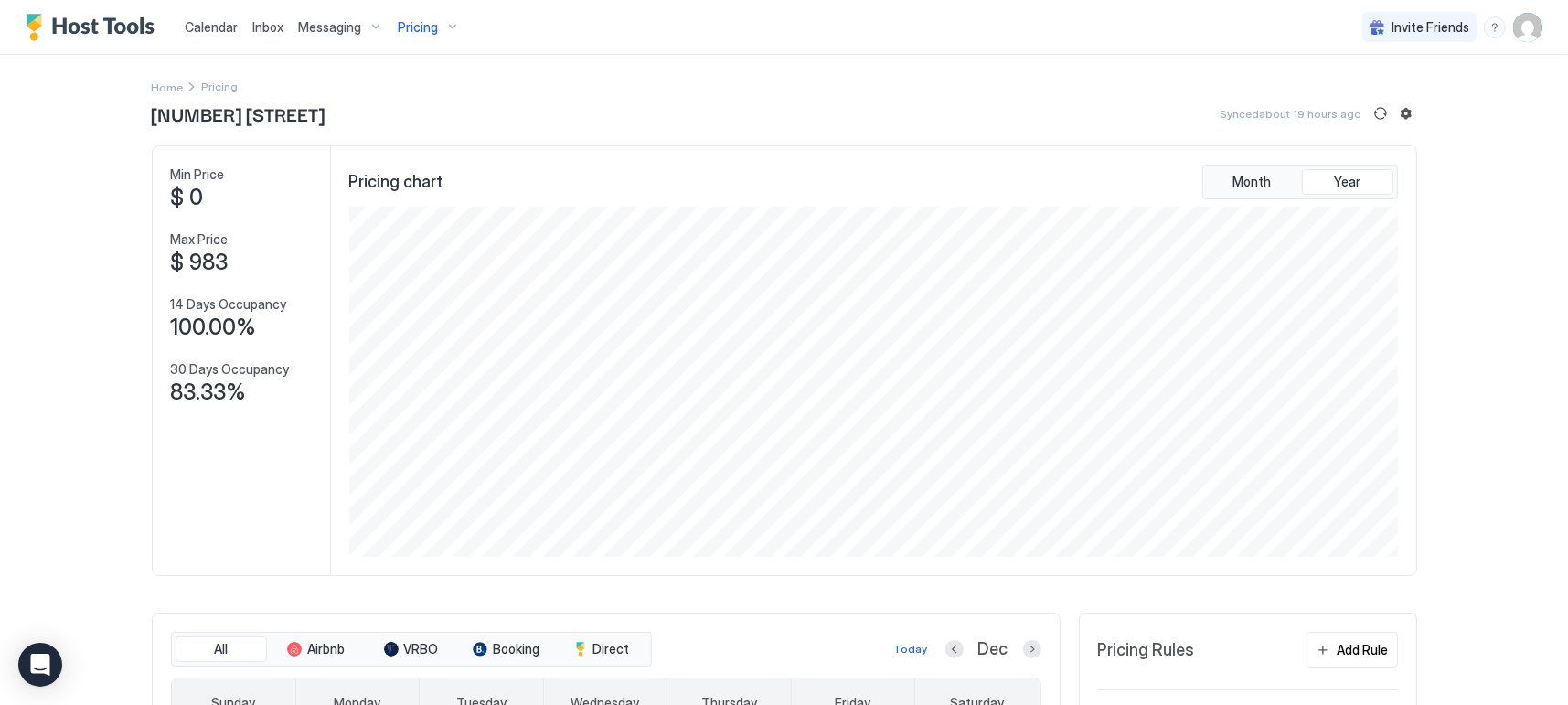 click on "Pricing chart Month Year" at bounding box center [873, 182] 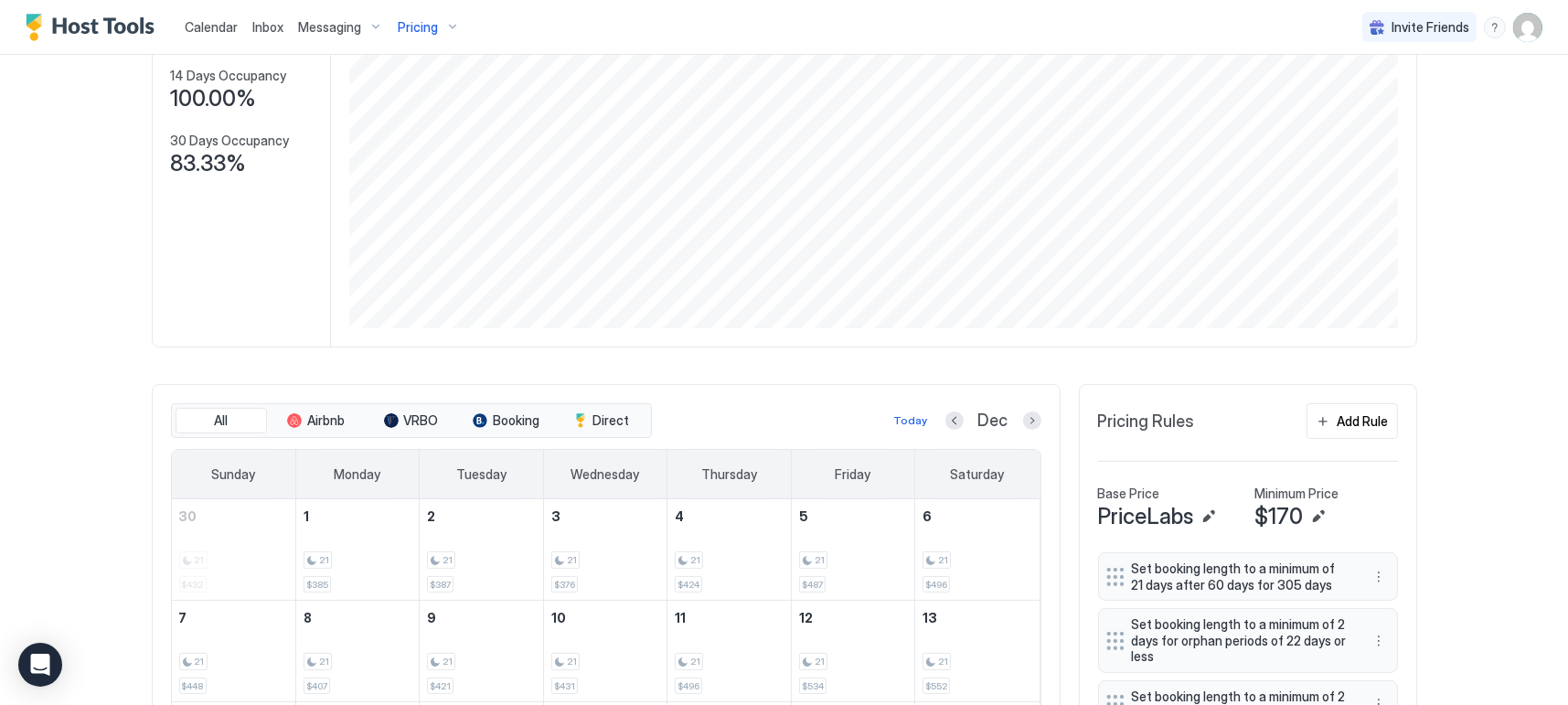 scroll, scrollTop: 0, scrollLeft: 0, axis: both 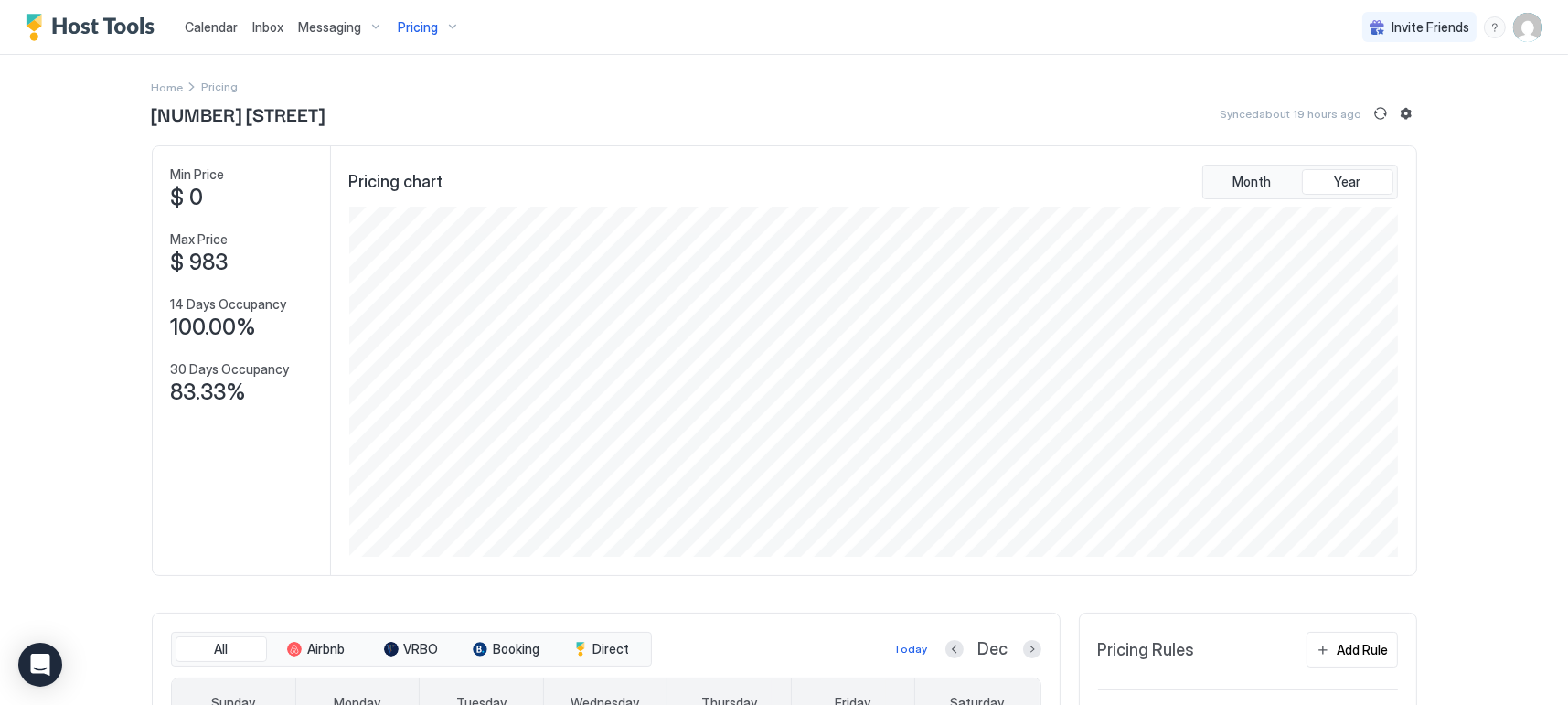 click on "Pricing" at bounding box center (418, 27) 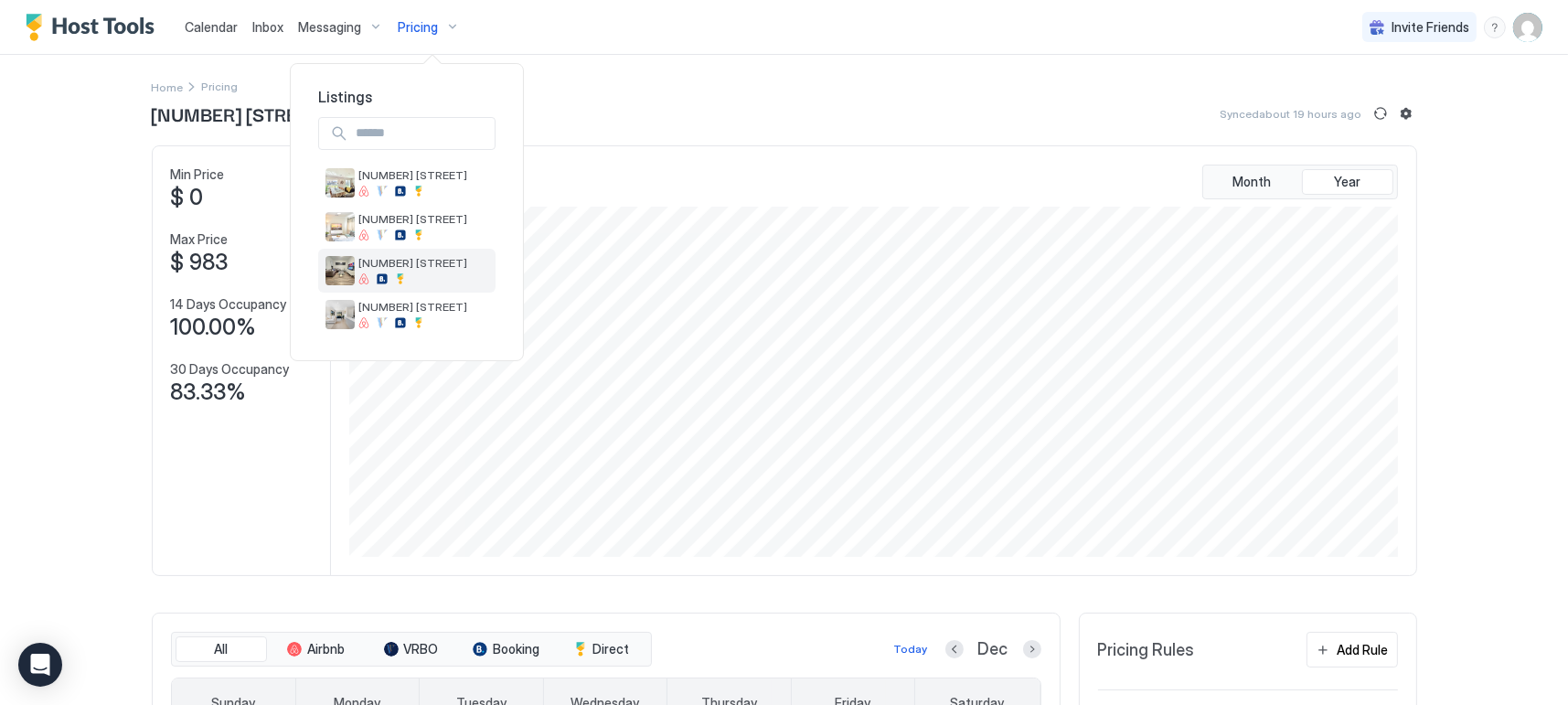 click at bounding box center (400, 279) 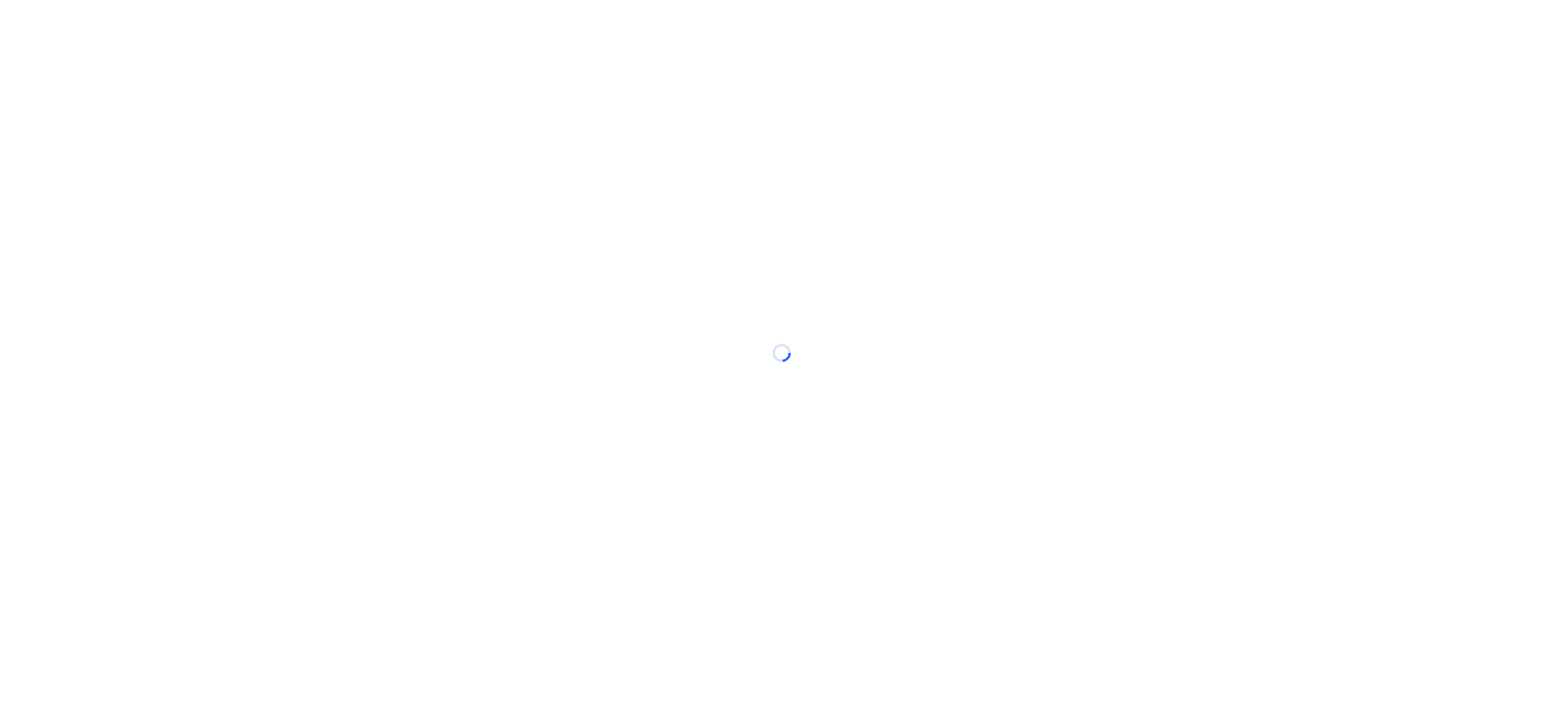 scroll, scrollTop: 0, scrollLeft: 0, axis: both 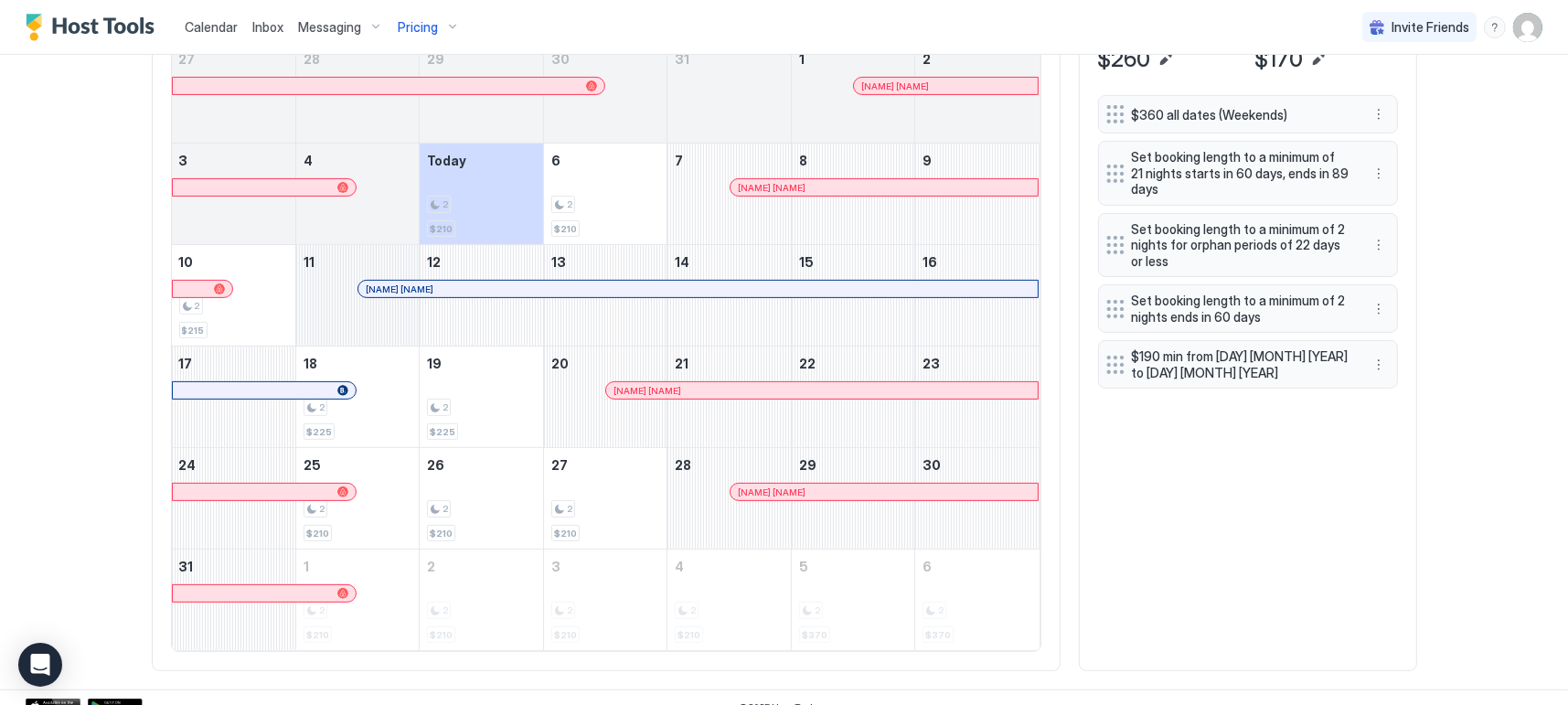 drag, startPoint x: 236, startPoint y: 319, endPoint x: 299, endPoint y: 330, distance: 63.953108 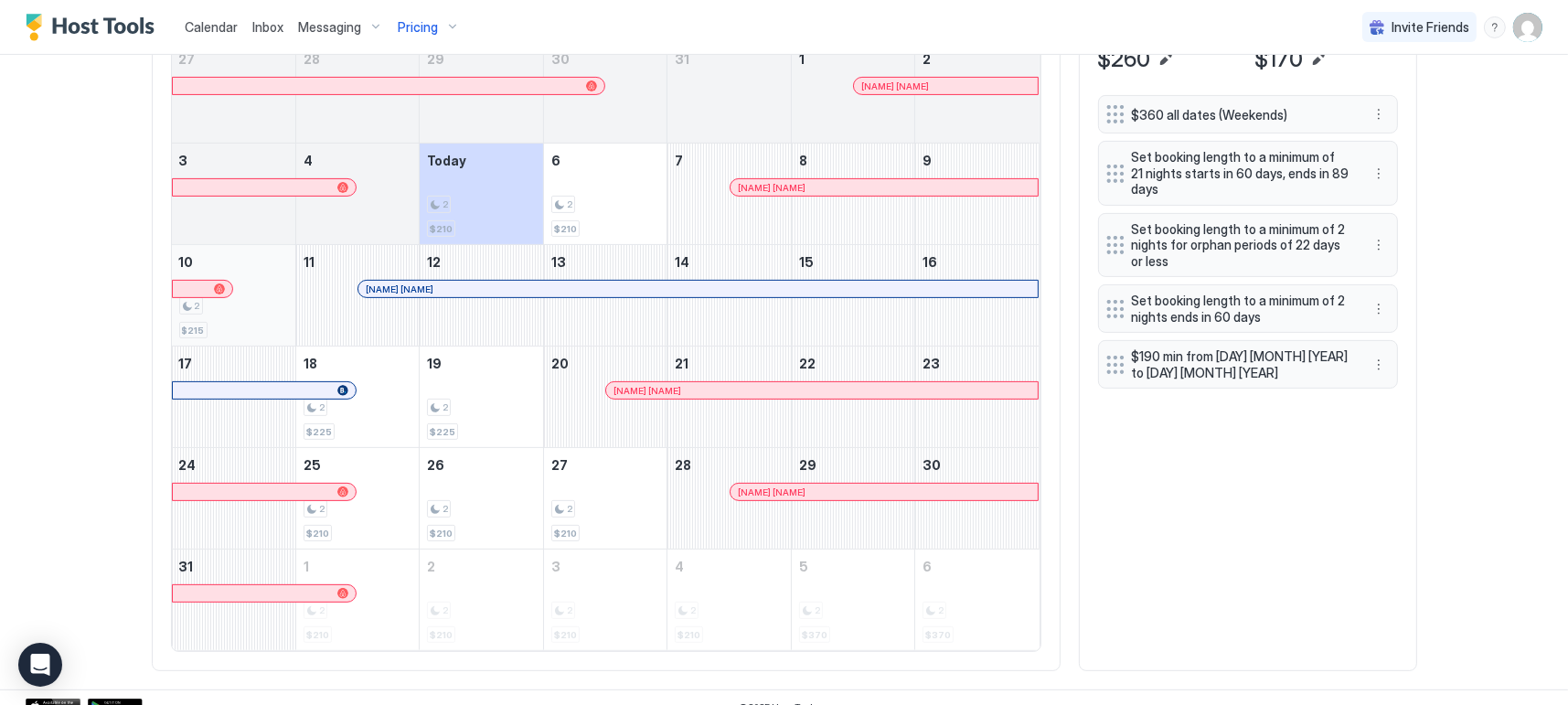 click on "2 $215" at bounding box center (233, 295) 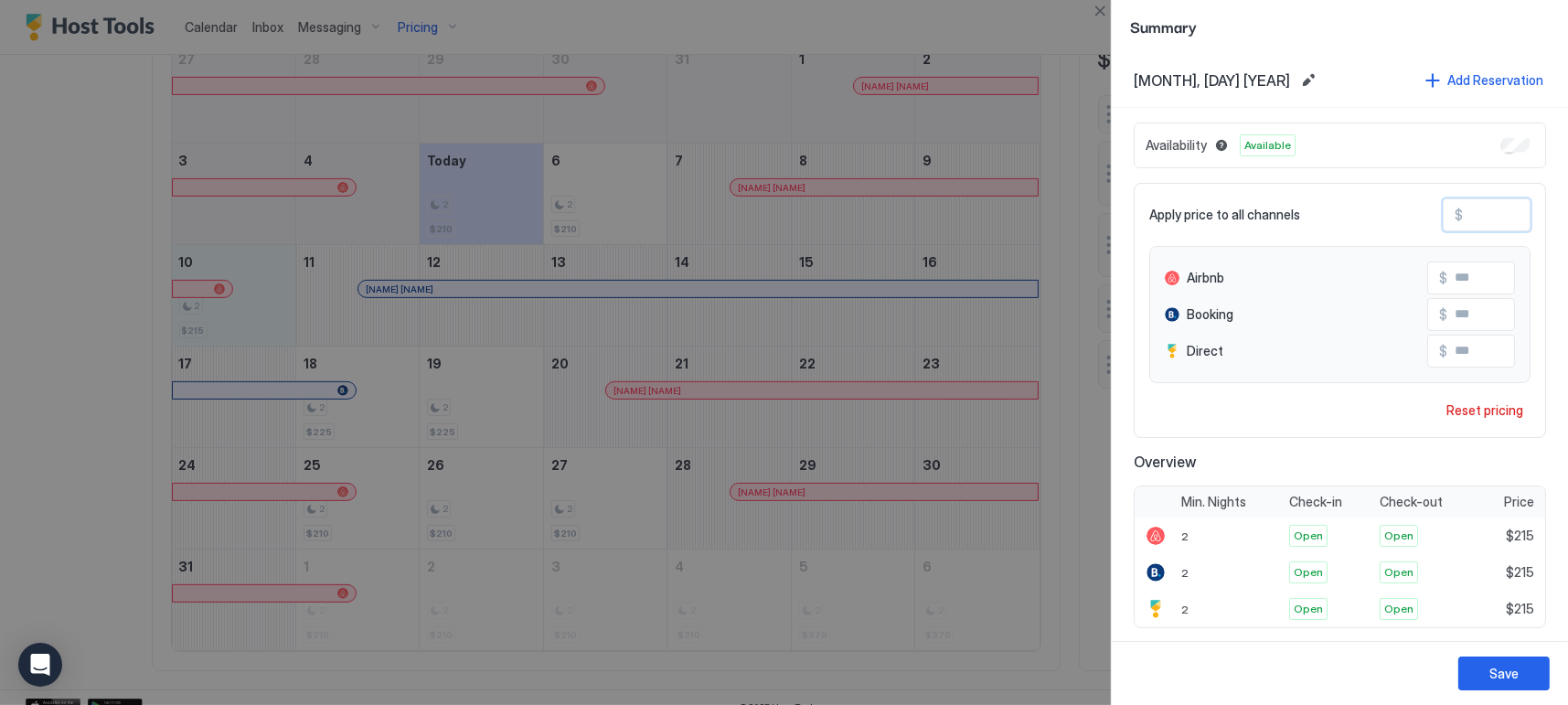 click on "***" at bounding box center [1536, 215] 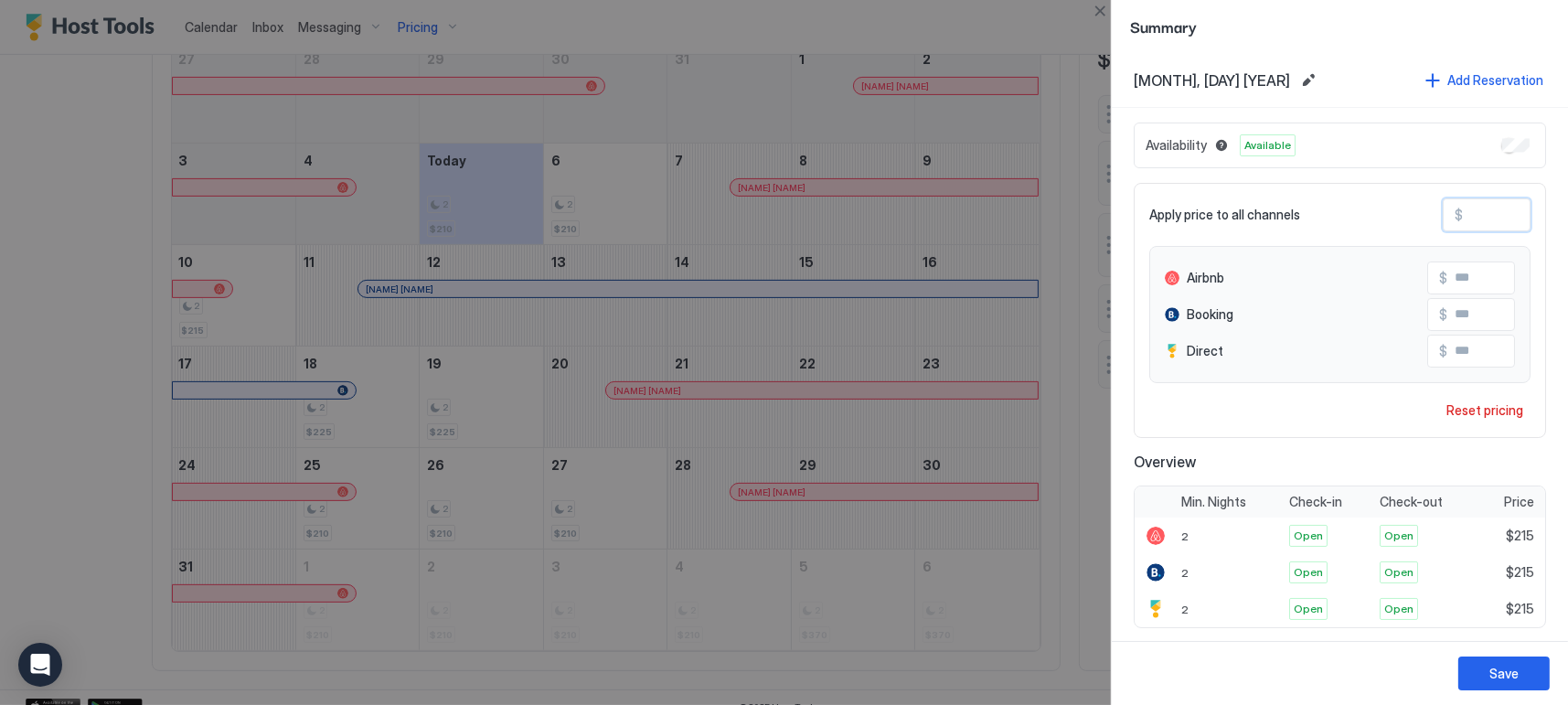 type on "**" 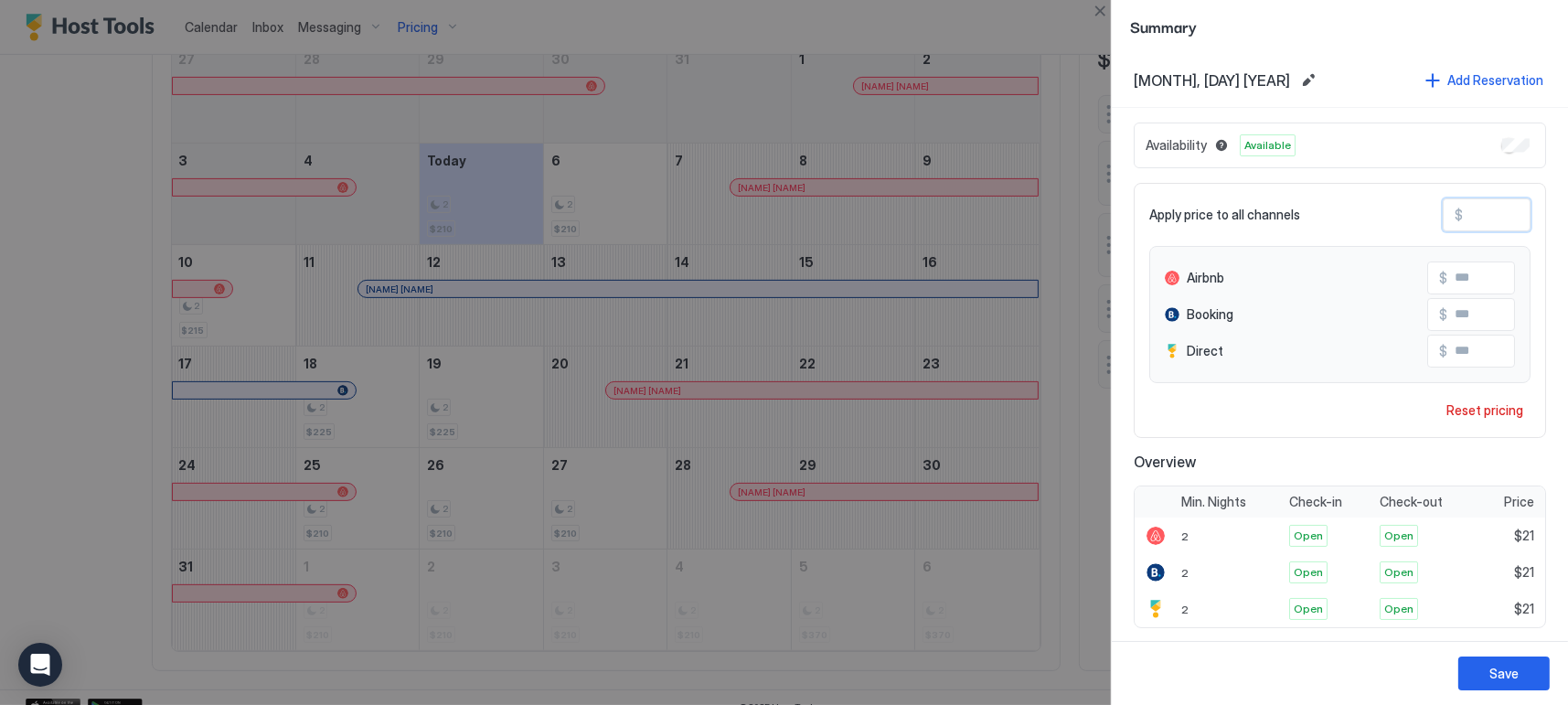 type on "*" 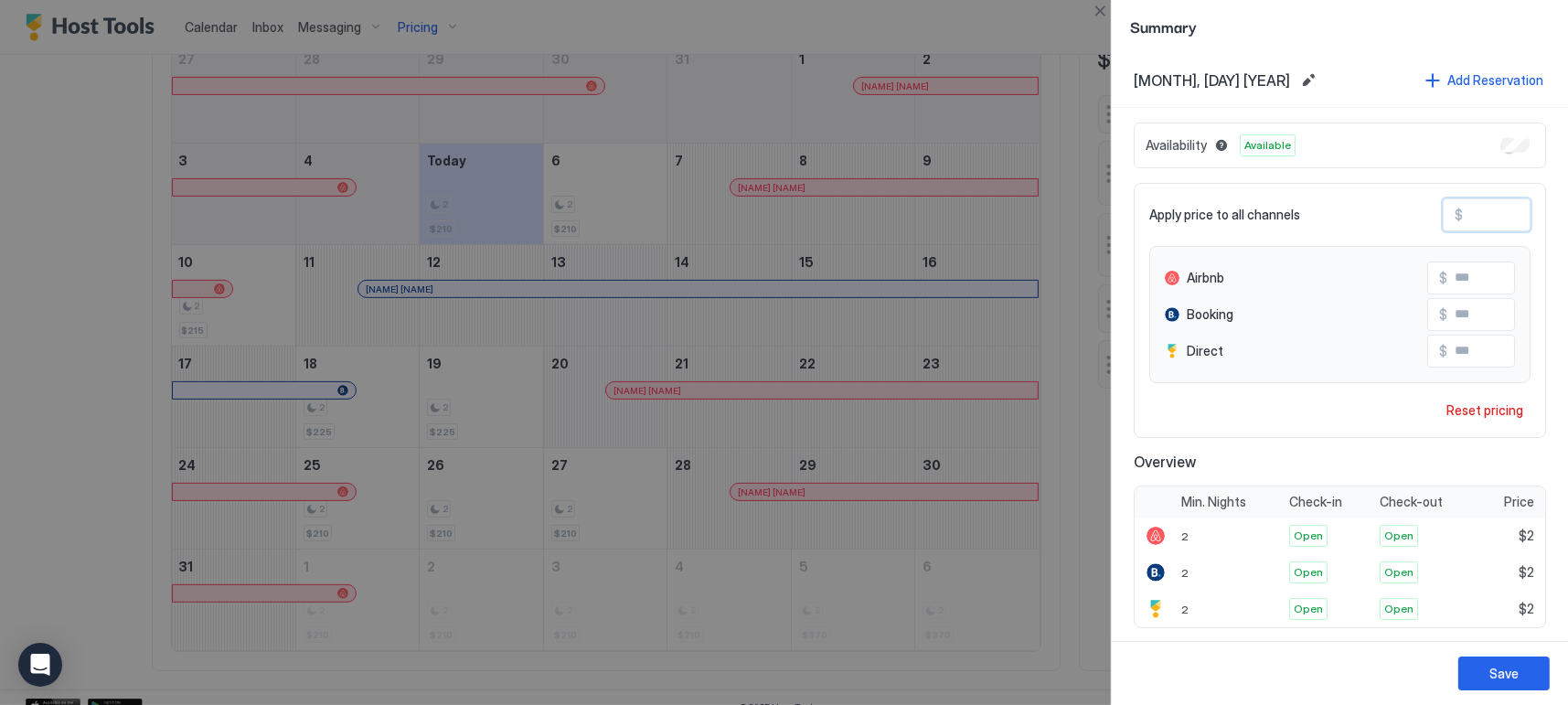 type on "**" 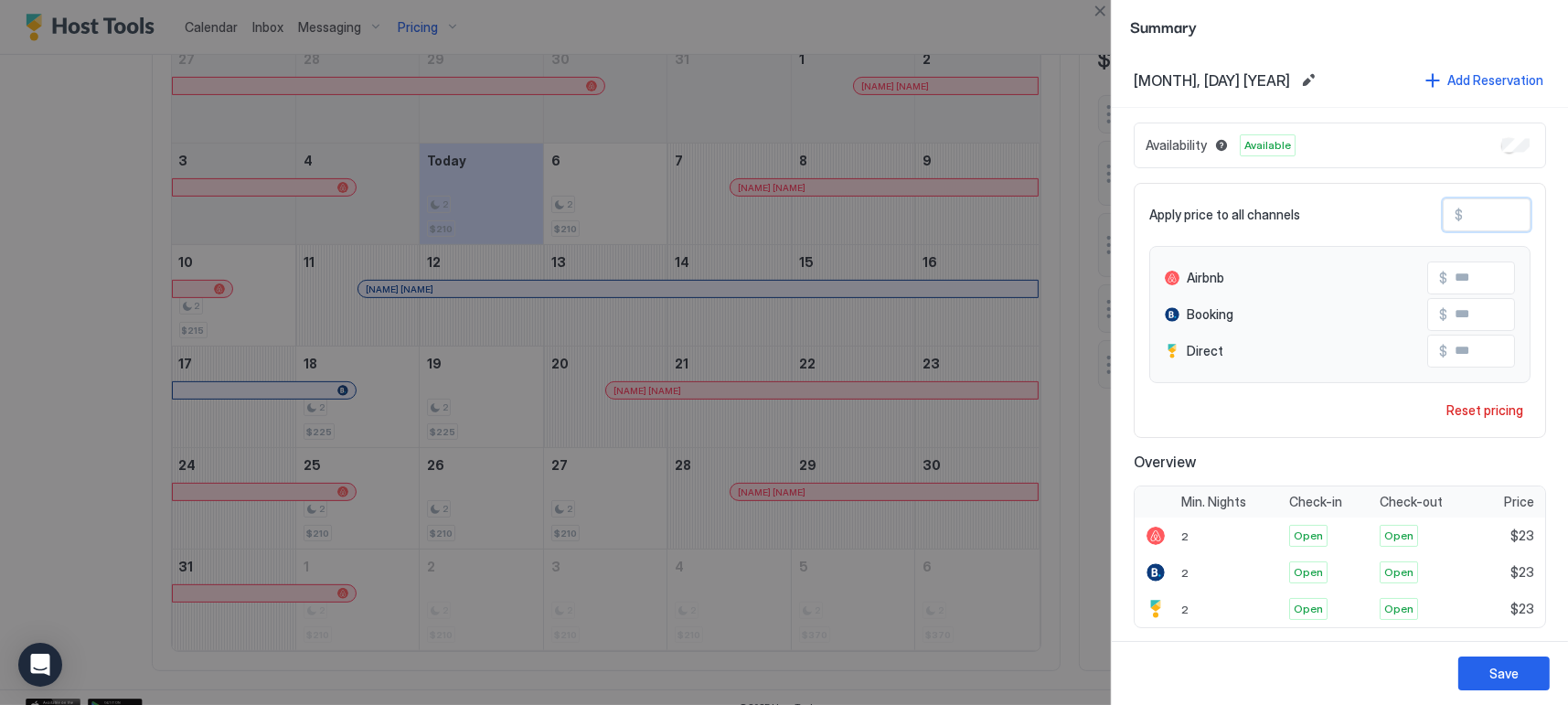 type on "***" 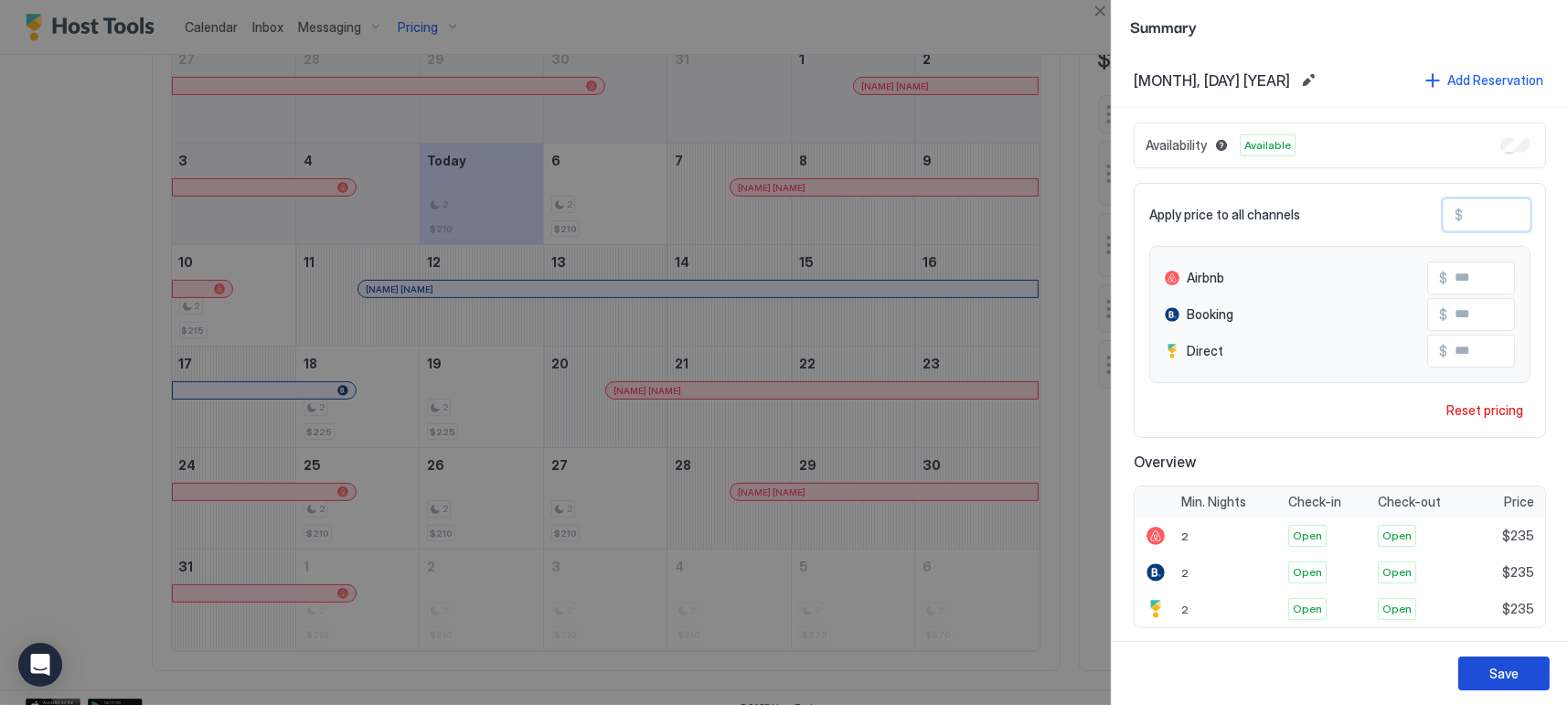type on "***" 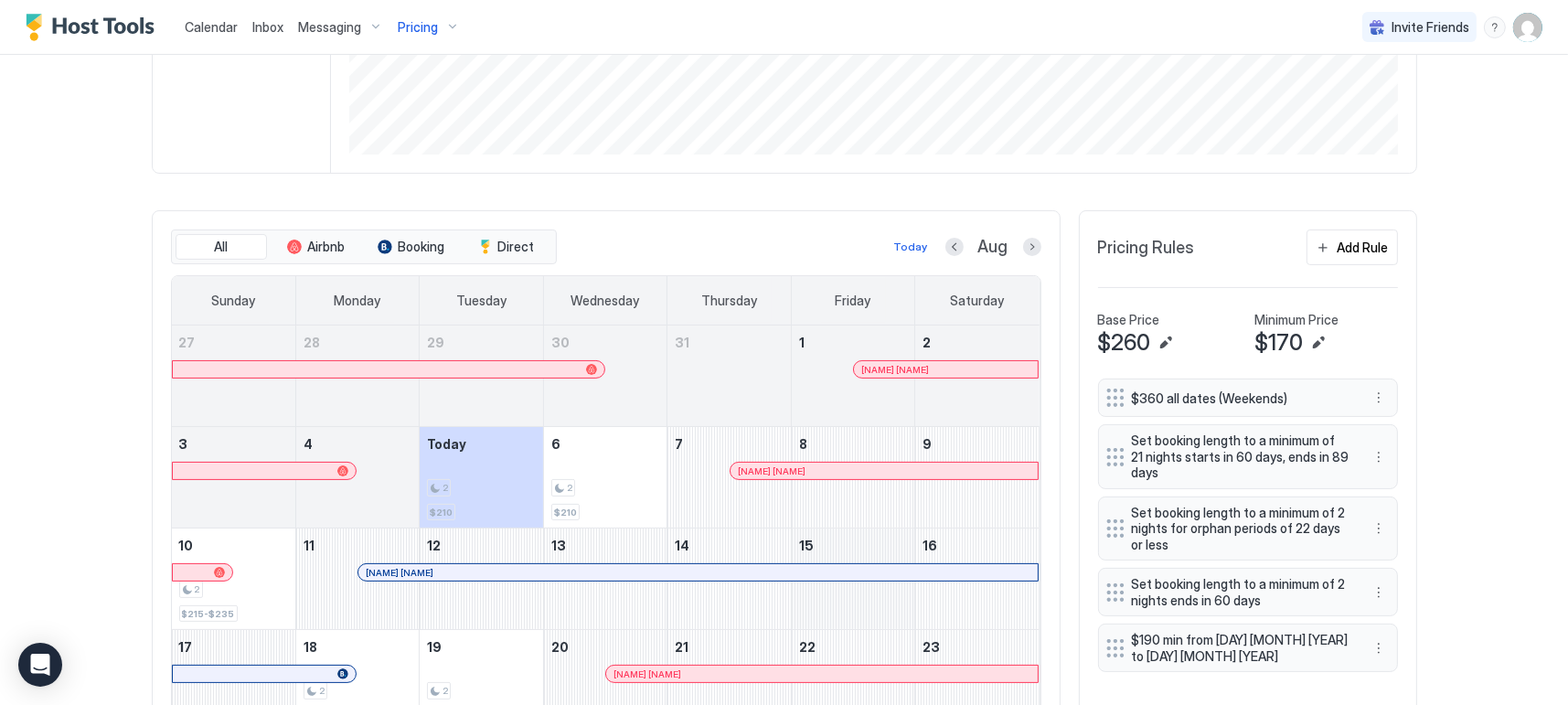 scroll, scrollTop: 358, scrollLeft: 0, axis: vertical 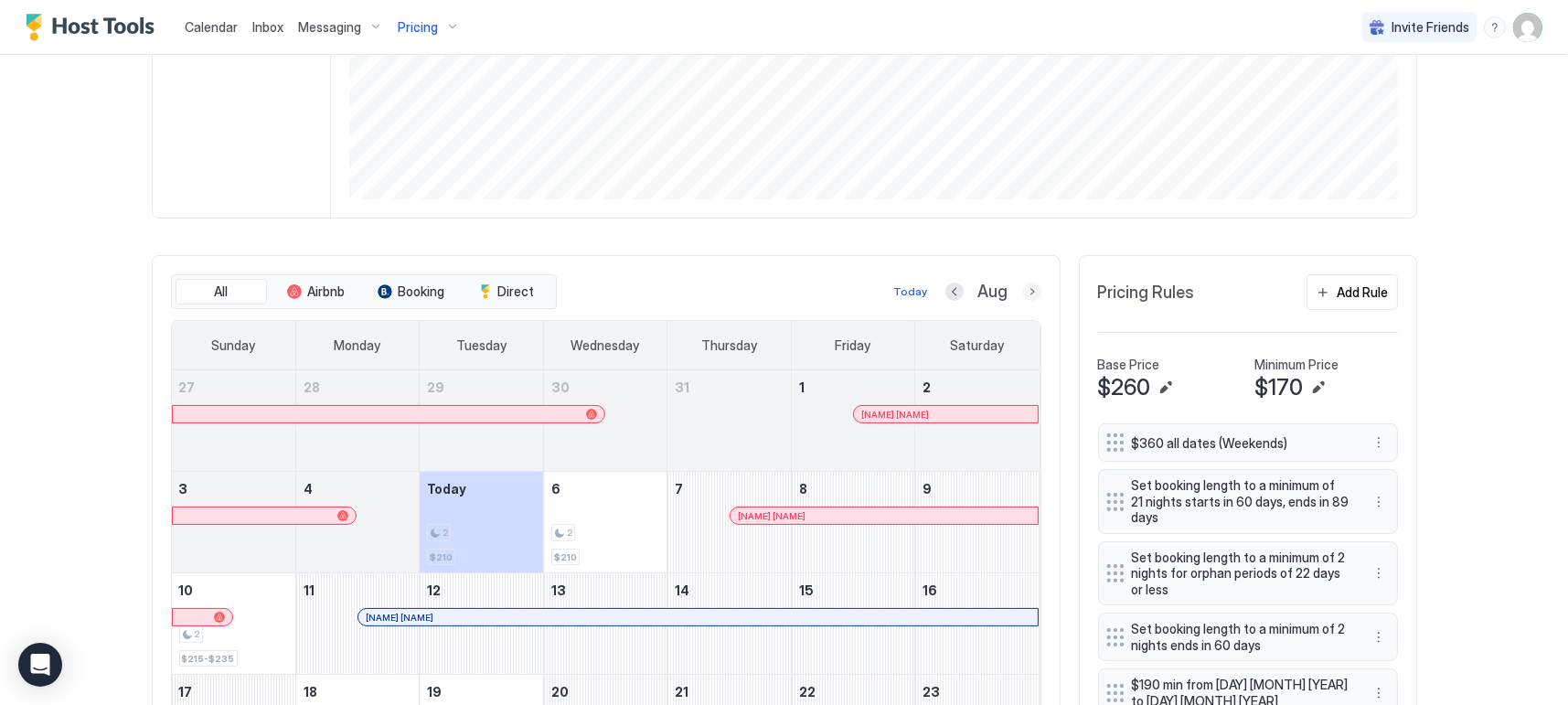 click at bounding box center [1032, 292] 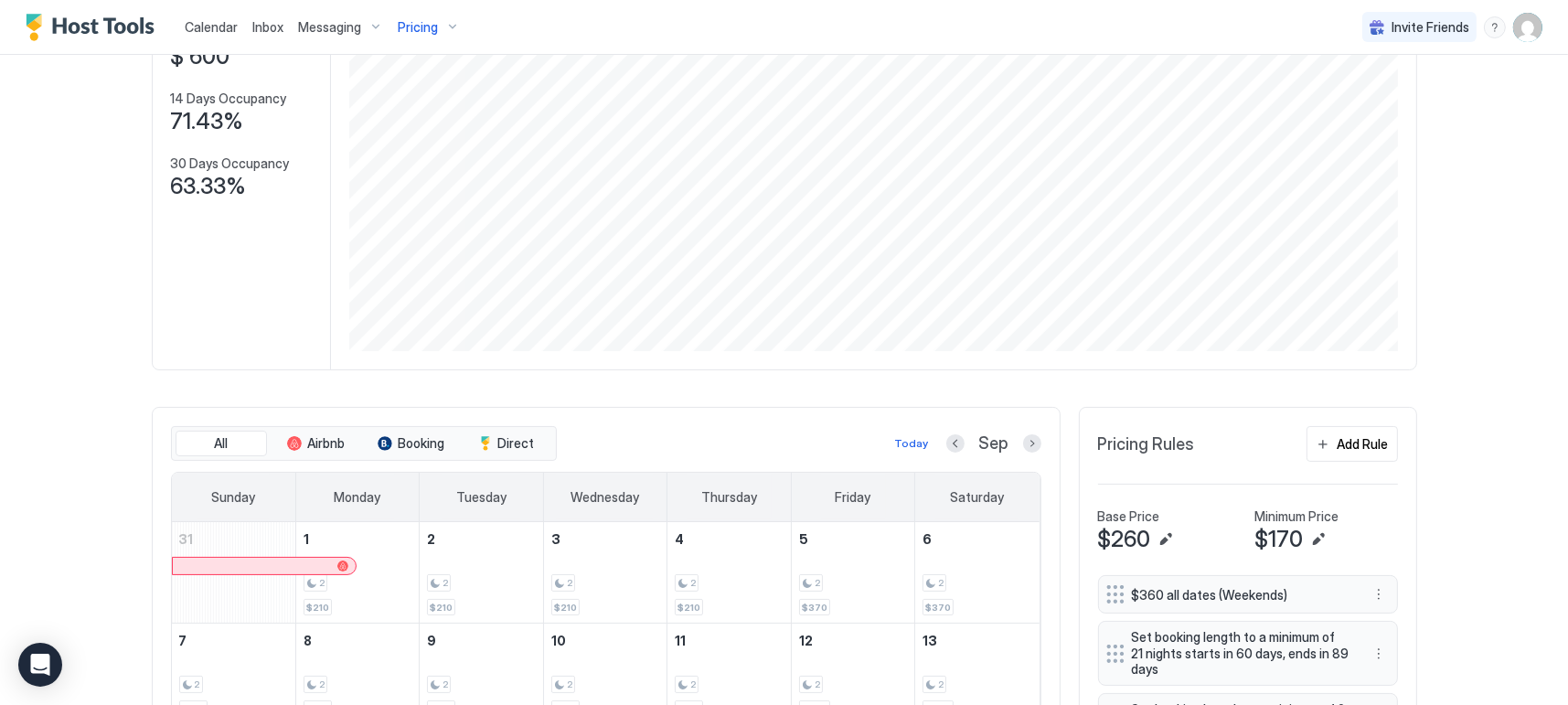 scroll, scrollTop: 243, scrollLeft: 0, axis: vertical 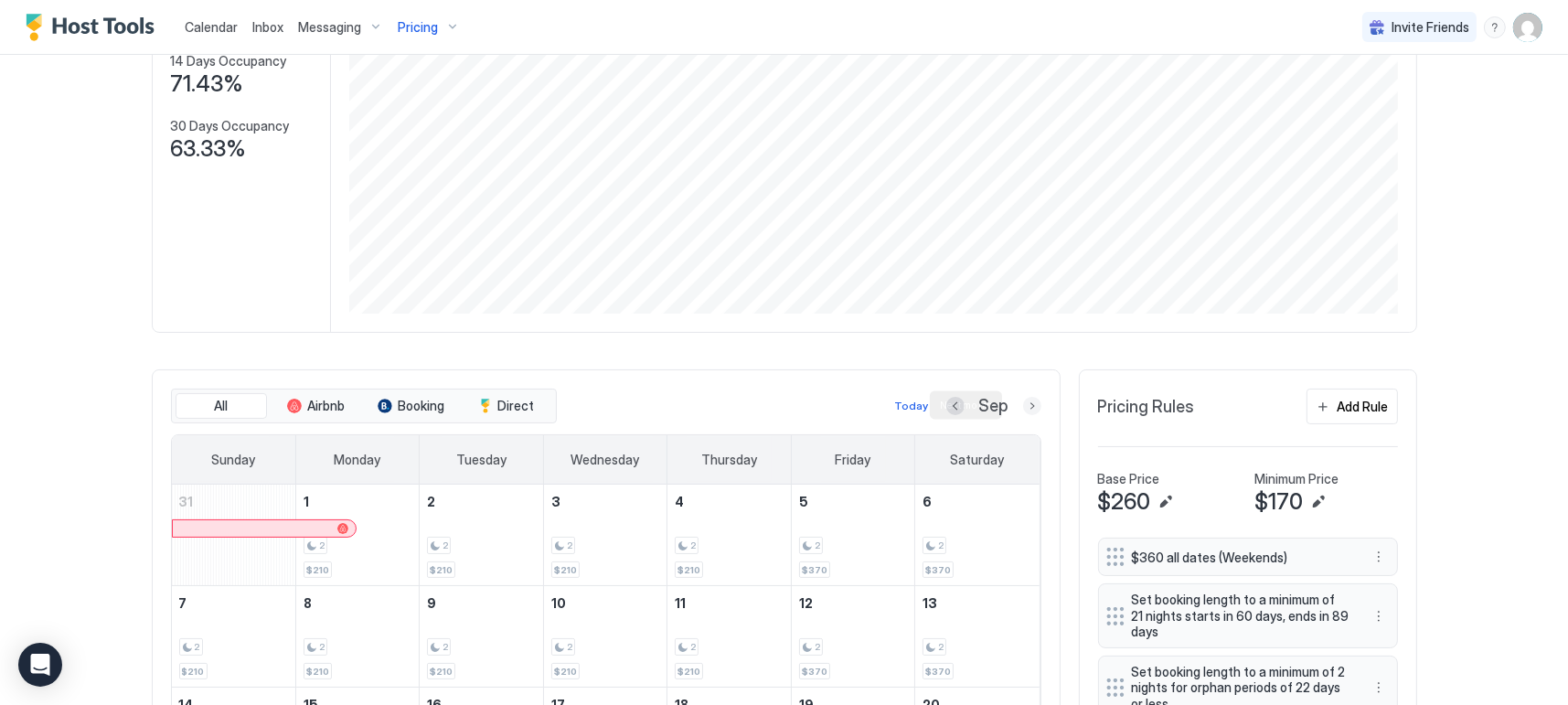 click at bounding box center [1032, 406] 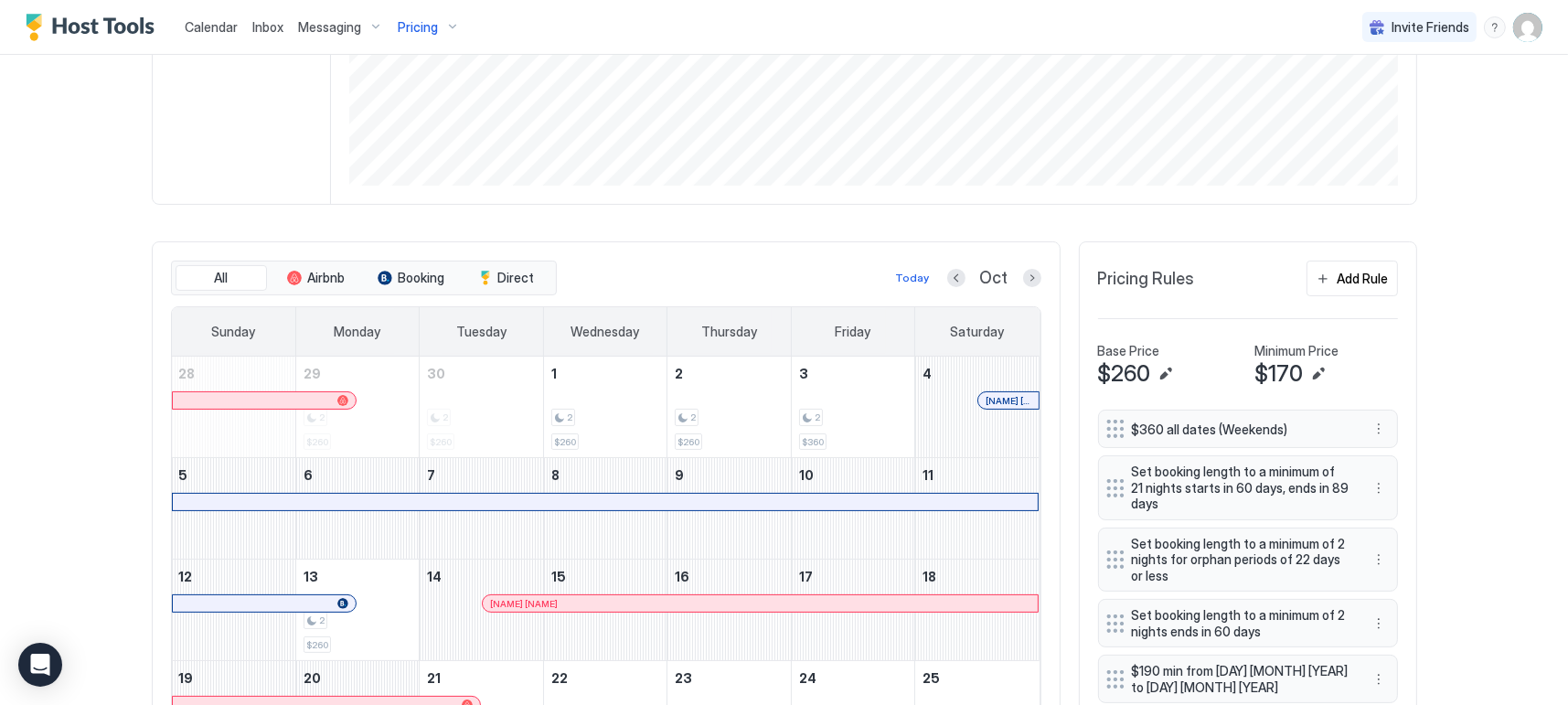 scroll, scrollTop: 256, scrollLeft: 0, axis: vertical 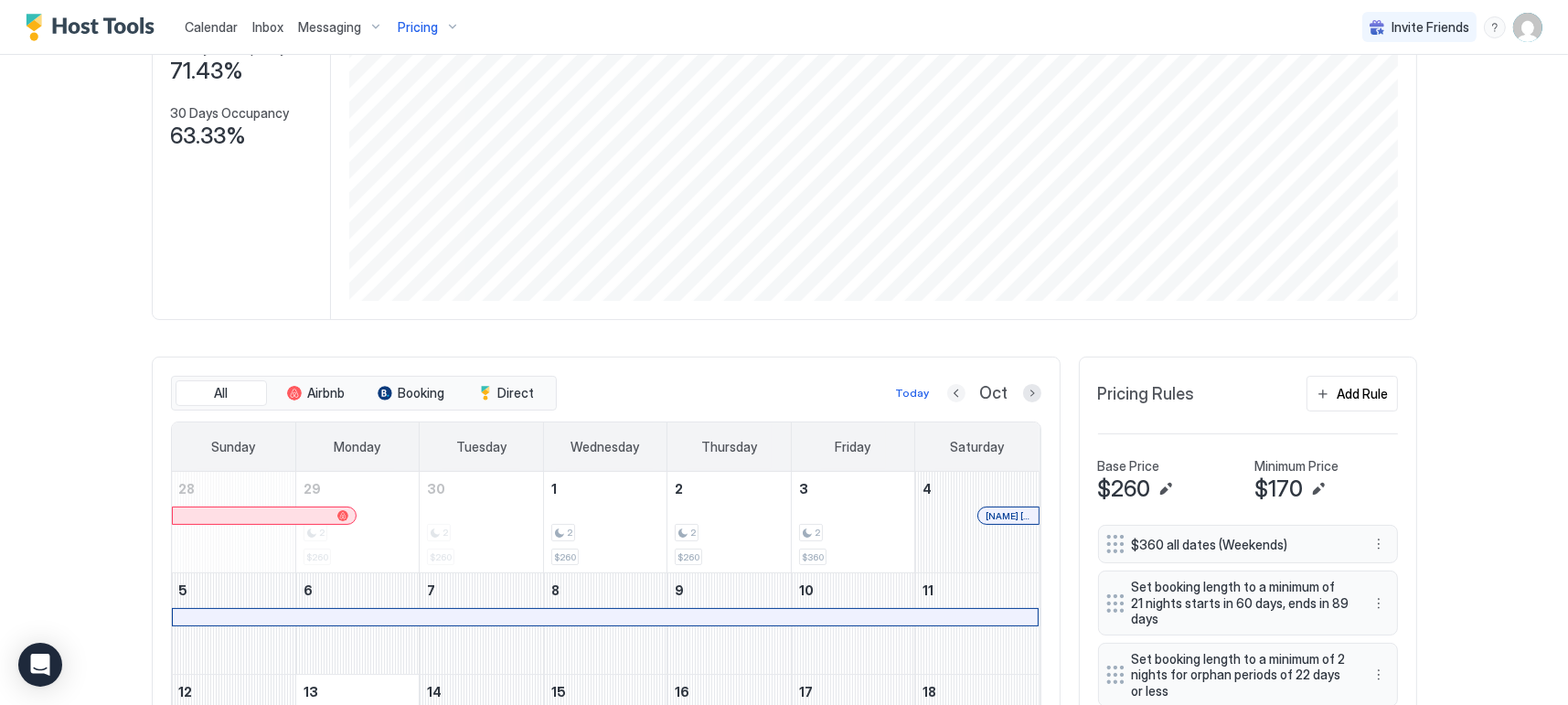 click at bounding box center [956, 393] 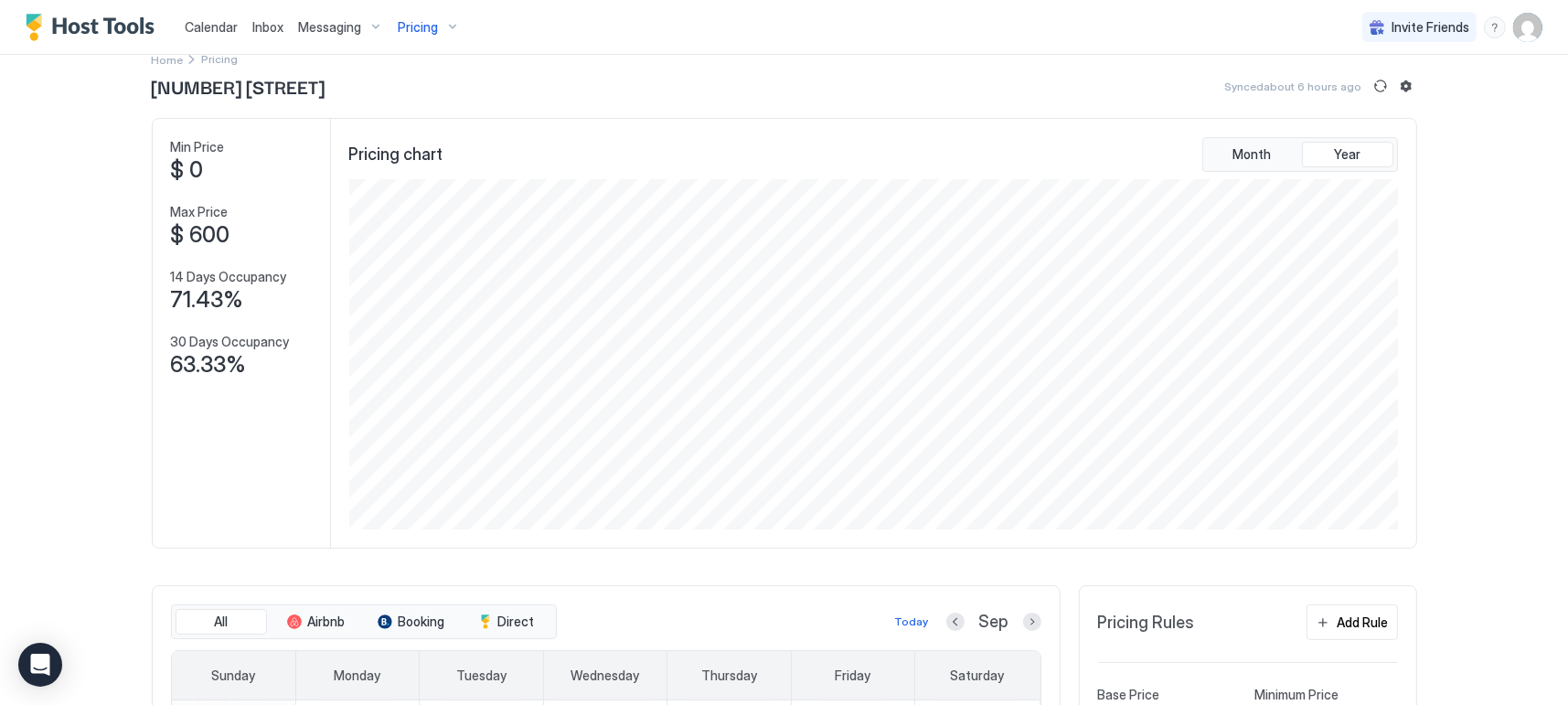 scroll, scrollTop: 0, scrollLeft: 0, axis: both 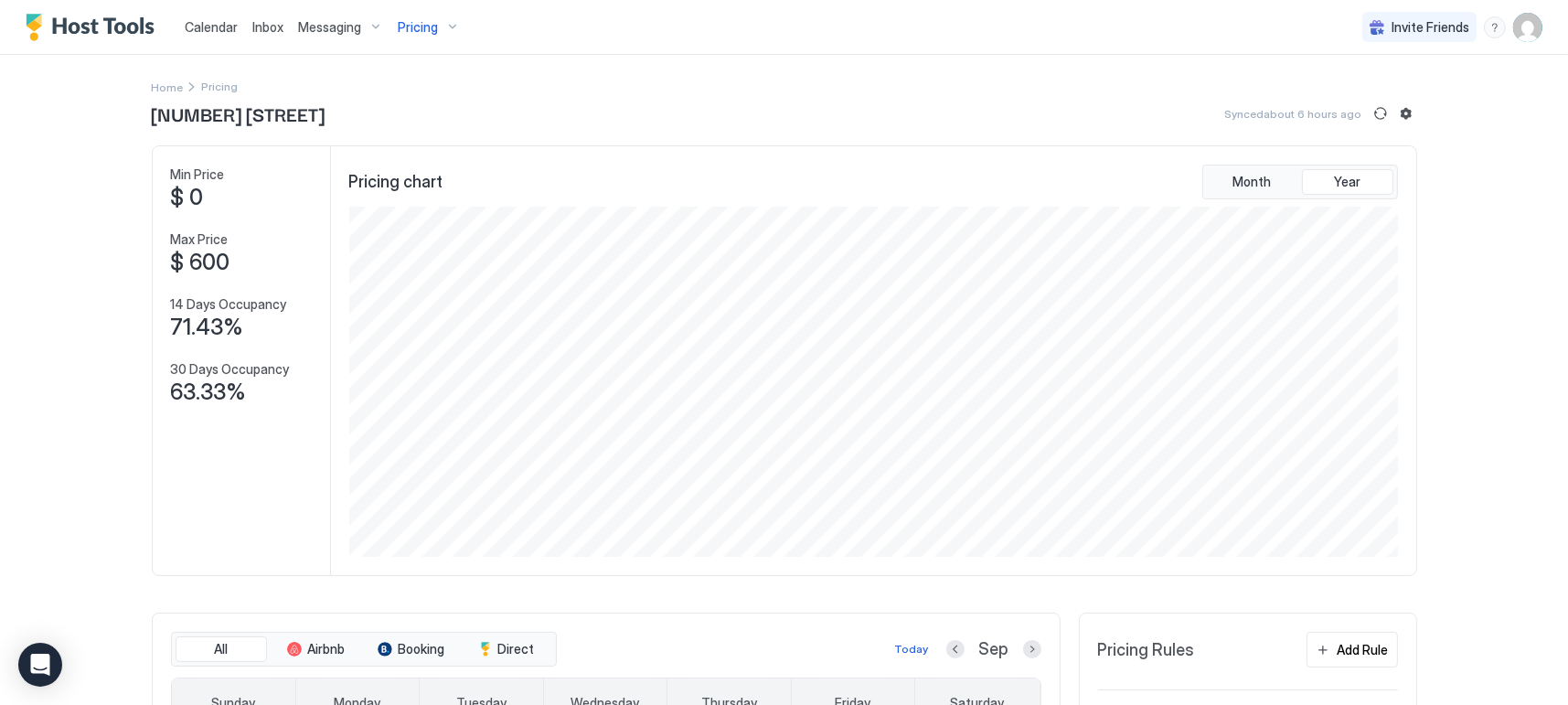 click on "Pricing" at bounding box center (418, 27) 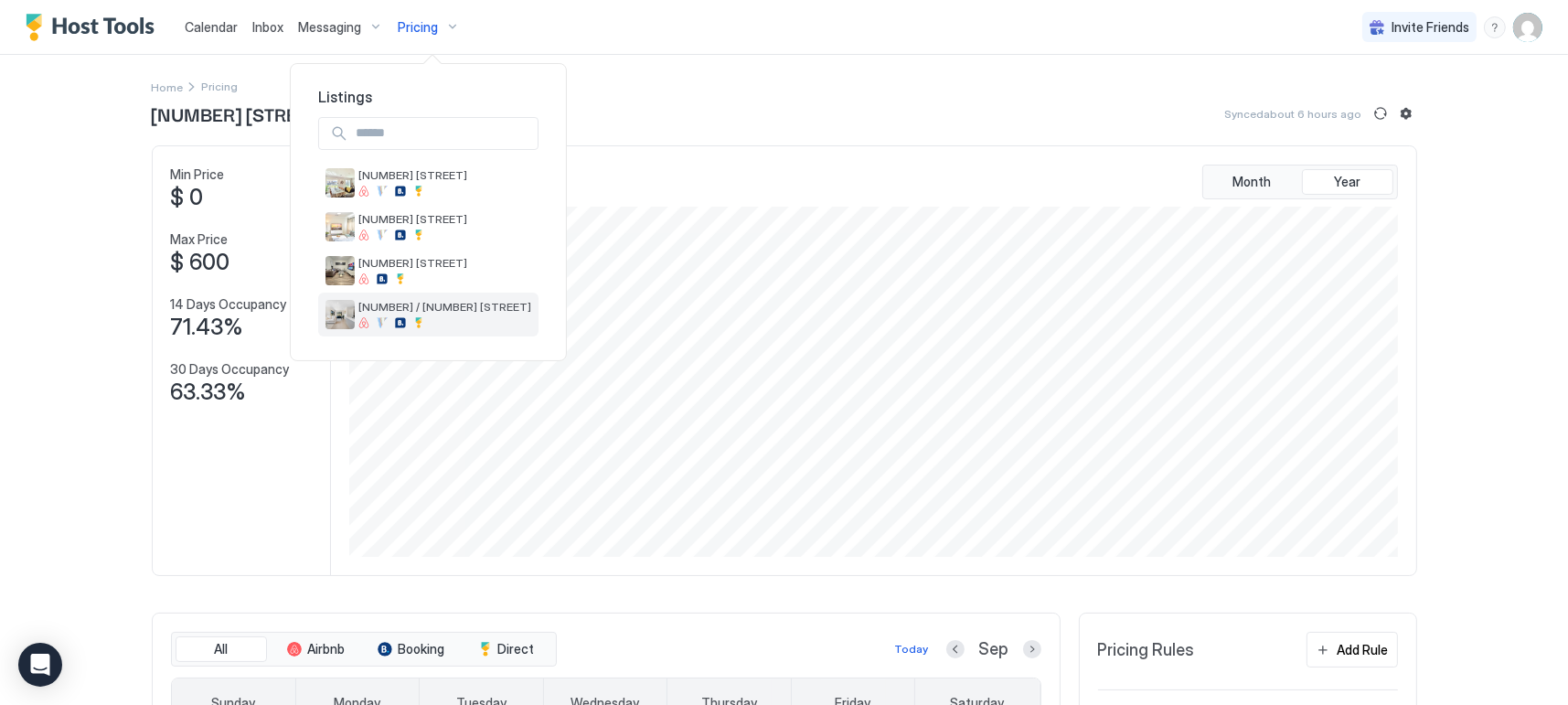 click on "[NUMBER] / [NUMBER] [STREET]" at bounding box center (444, 314) 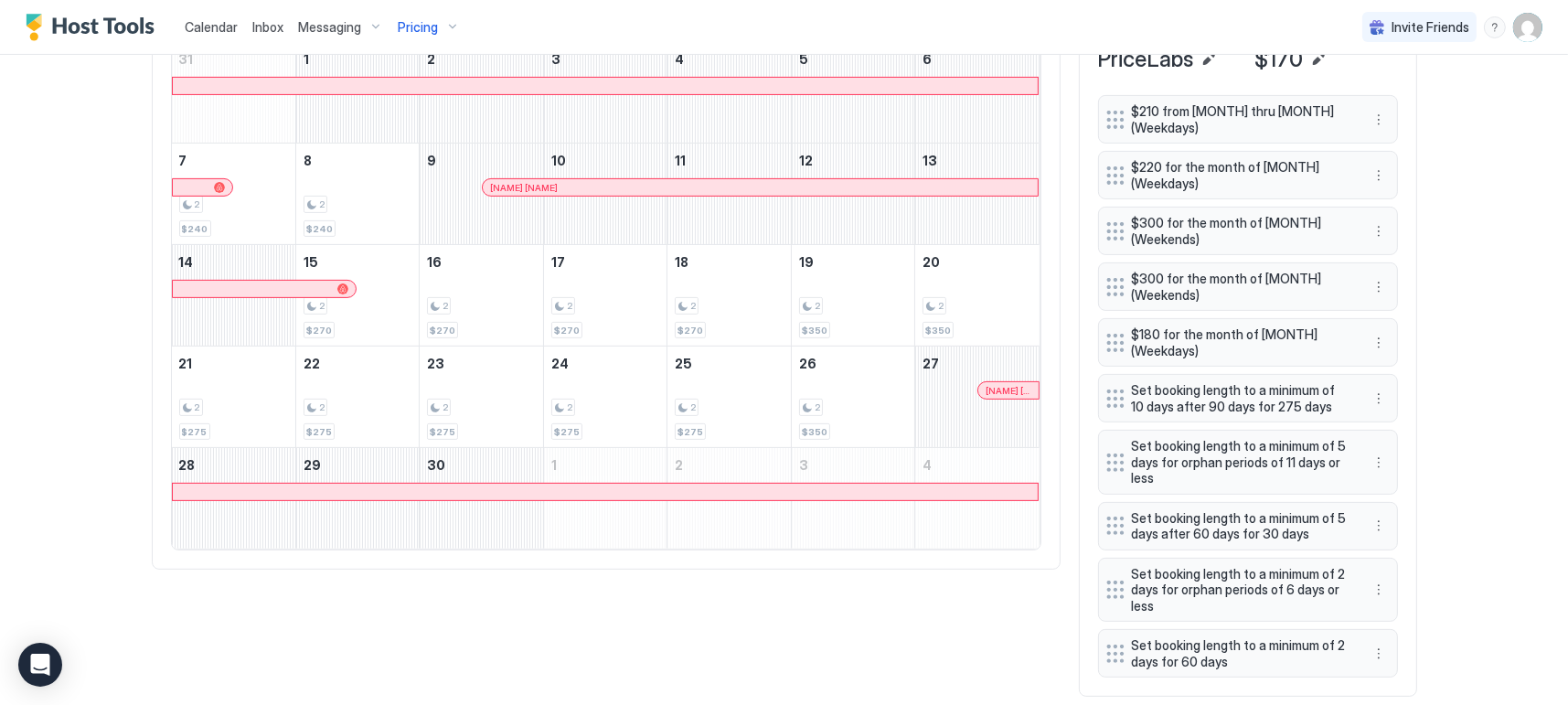 scroll, scrollTop: 457, scrollLeft: 0, axis: vertical 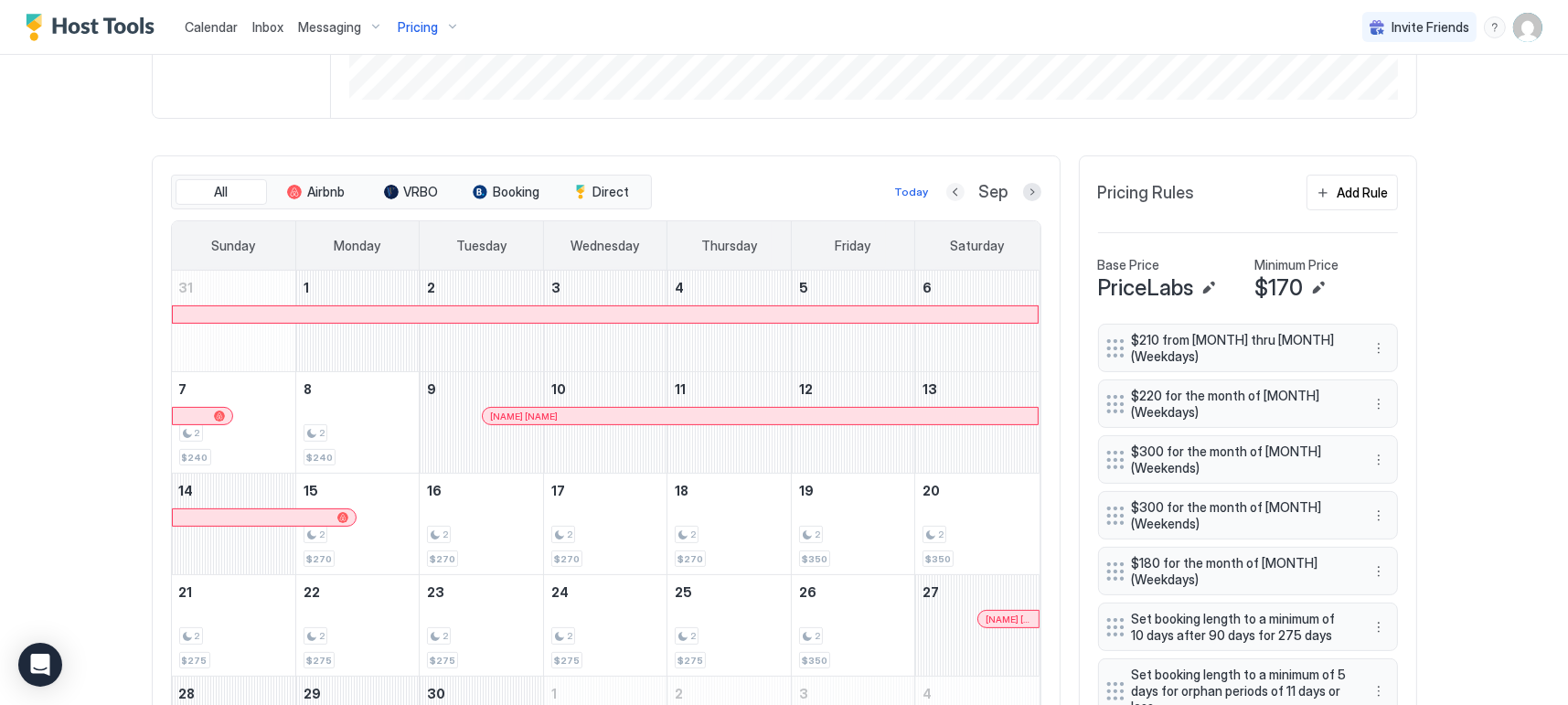 click at bounding box center [955, 192] 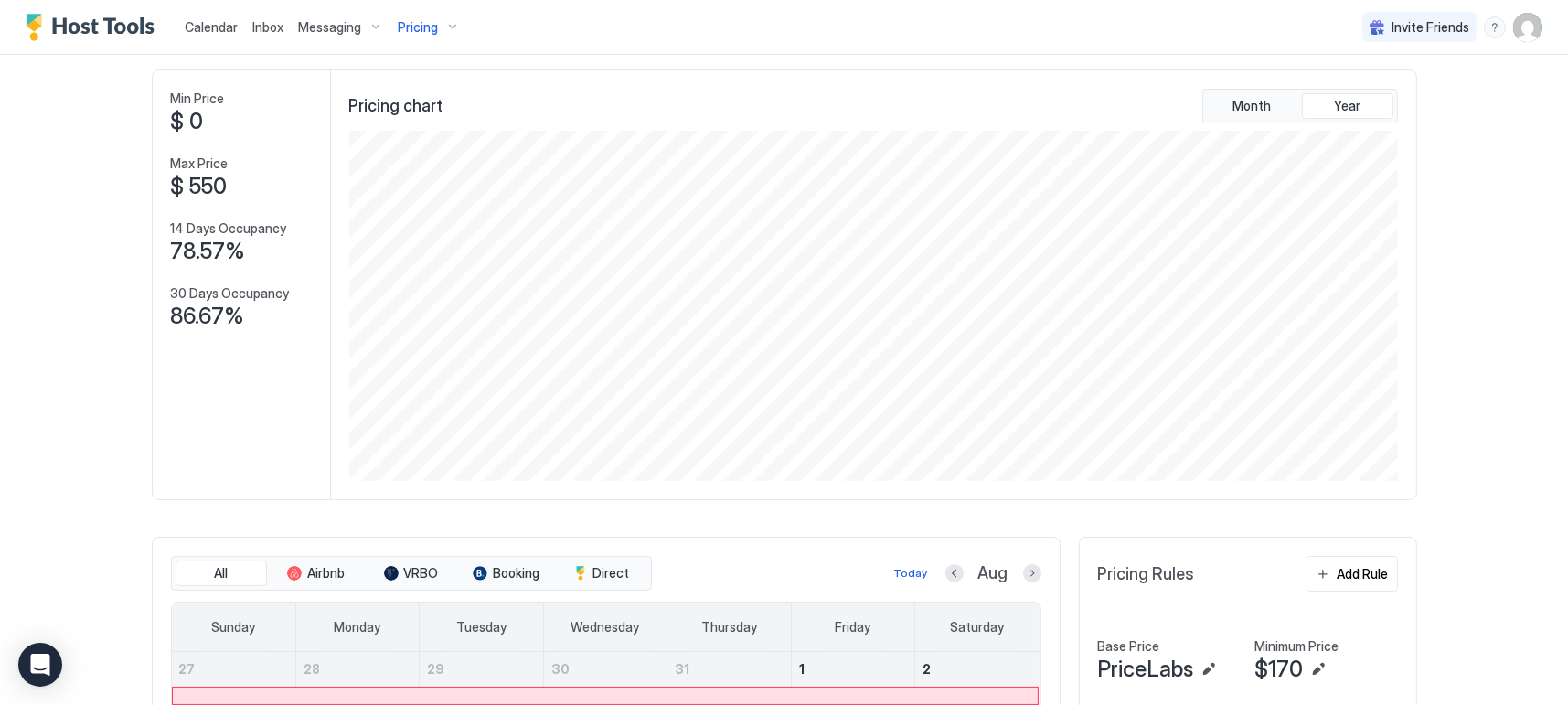 scroll, scrollTop: 114, scrollLeft: 0, axis: vertical 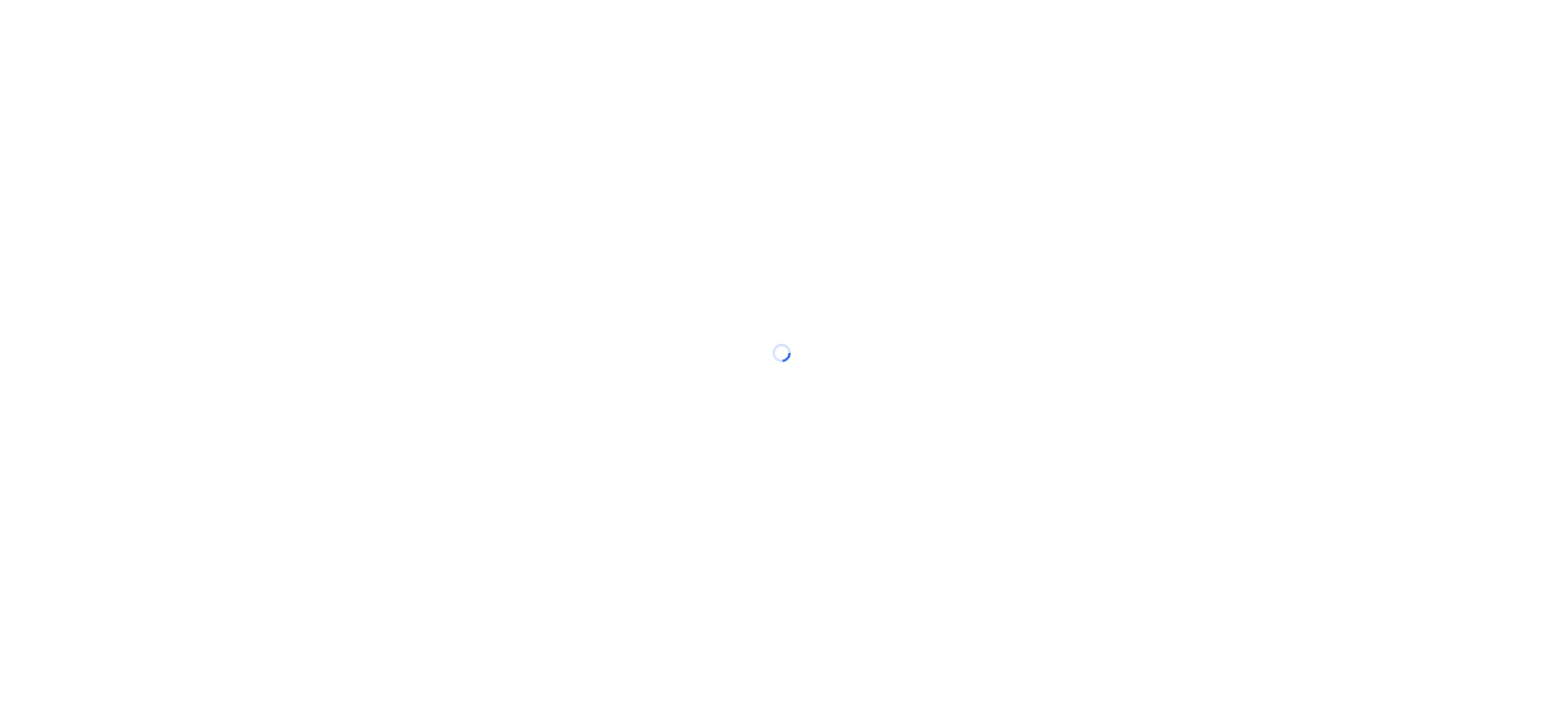 click at bounding box center [784, 352] 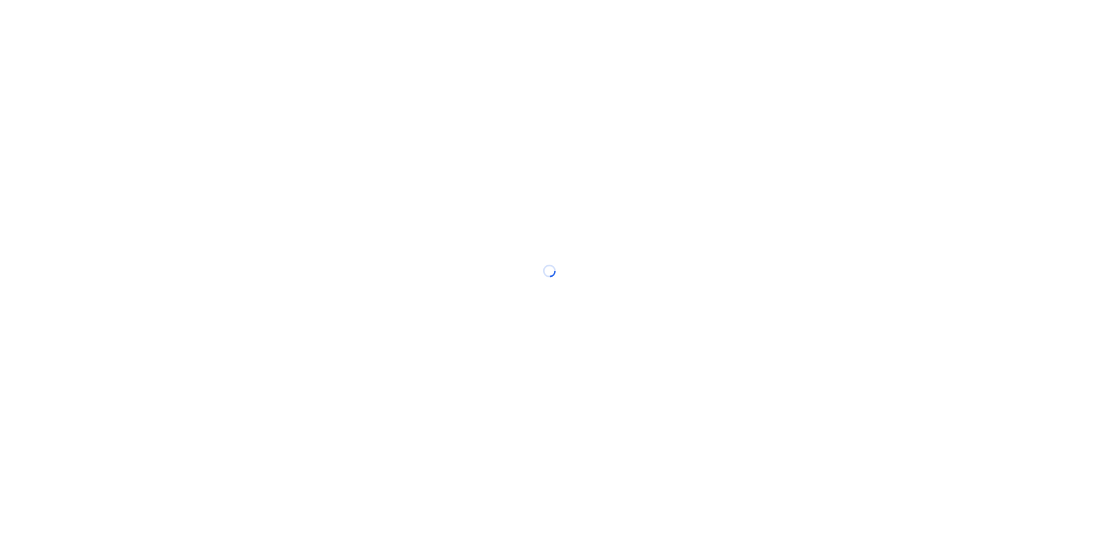 scroll, scrollTop: 0, scrollLeft: 0, axis: both 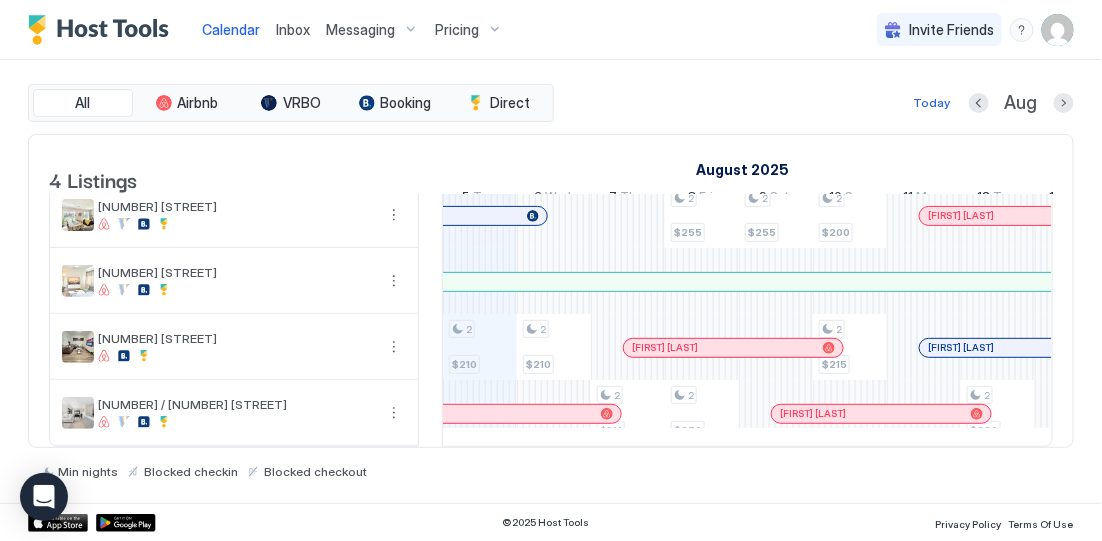 click on "Pricing" at bounding box center [457, 30] 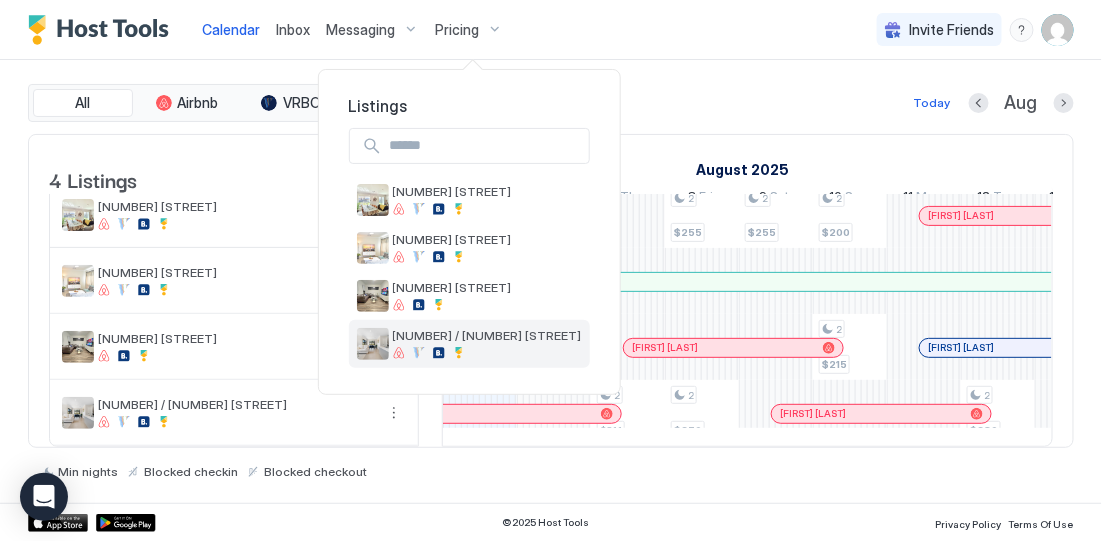 click on "[NUMBER] / [NUMBER] [STREET]" at bounding box center (487, 335) 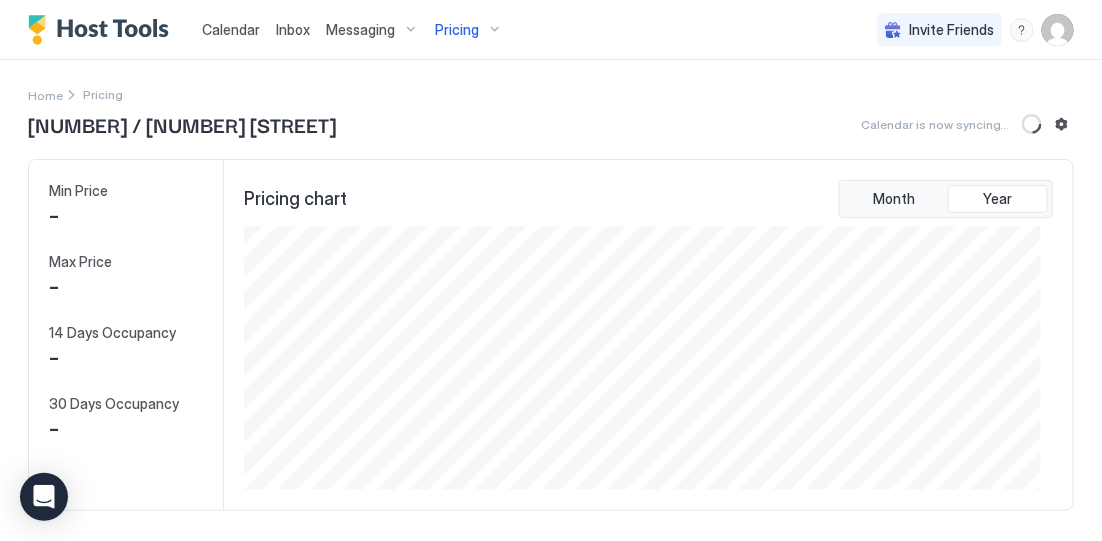 scroll, scrollTop: 999735, scrollLeft: 999203, axis: both 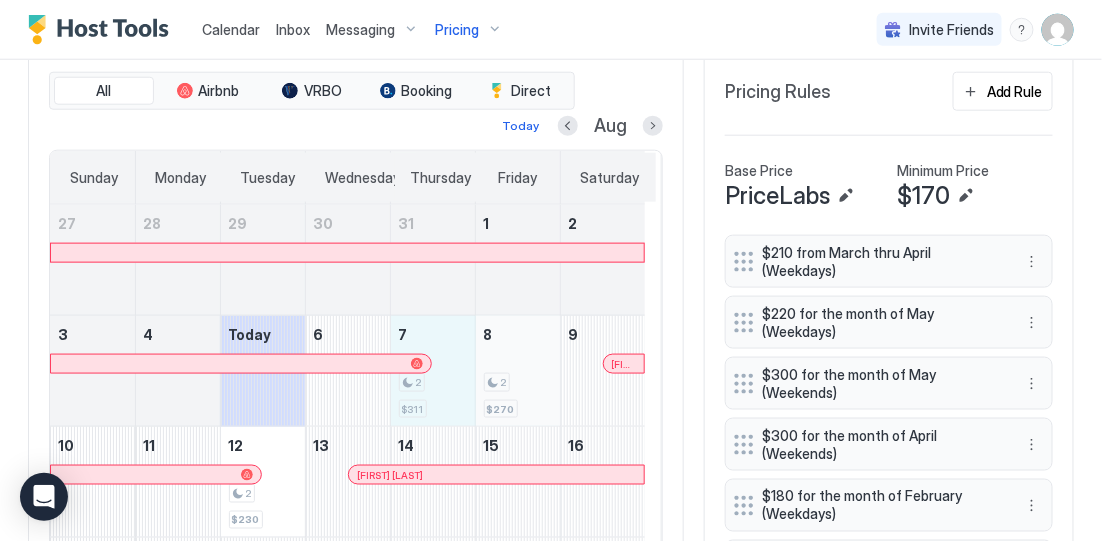drag, startPoint x: 421, startPoint y: 405, endPoint x: 512, endPoint y: 406, distance: 91.00549 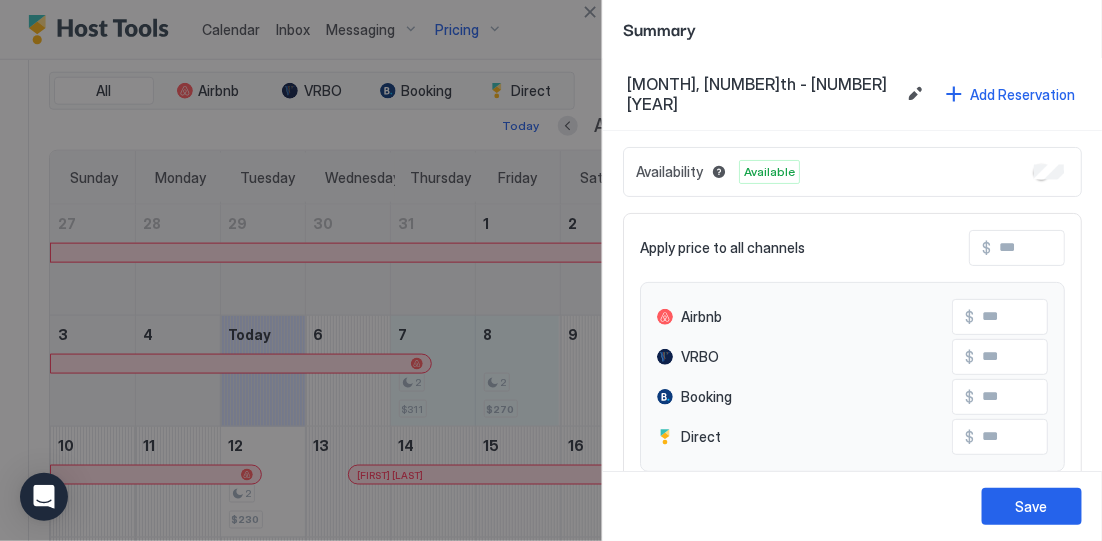 click at bounding box center [1071, 248] 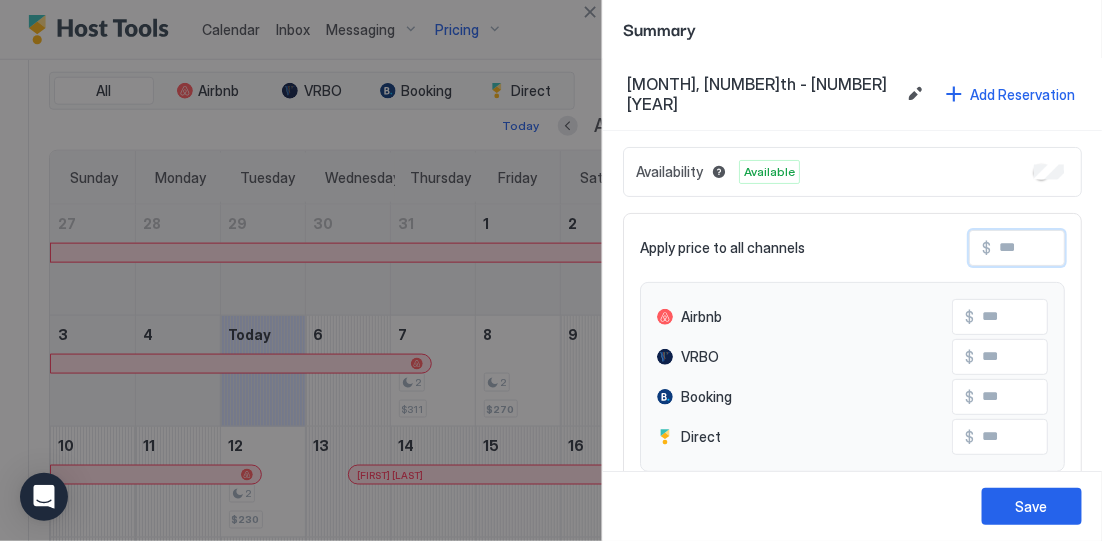 type on "*" 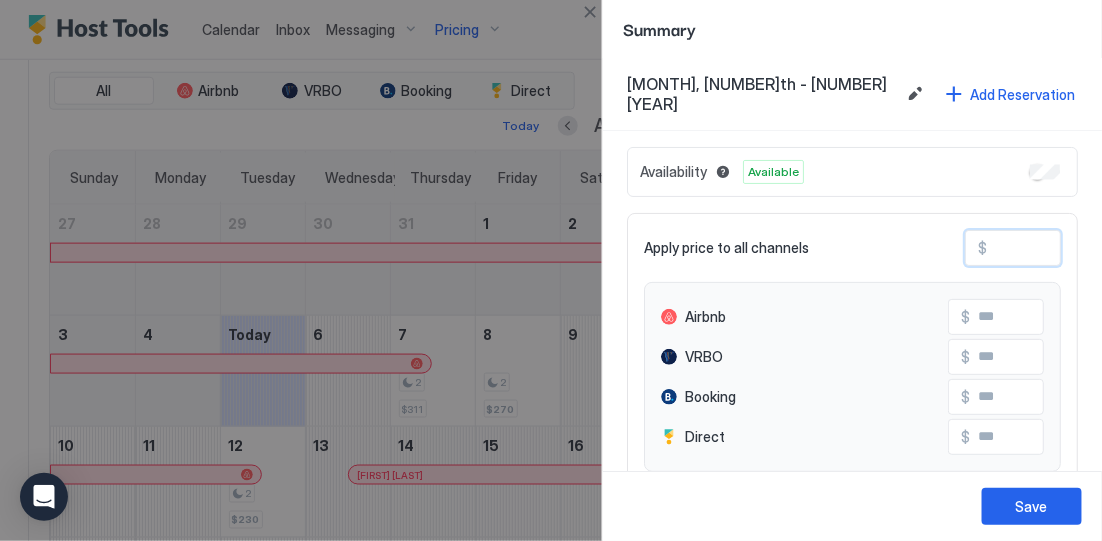 type on "**" 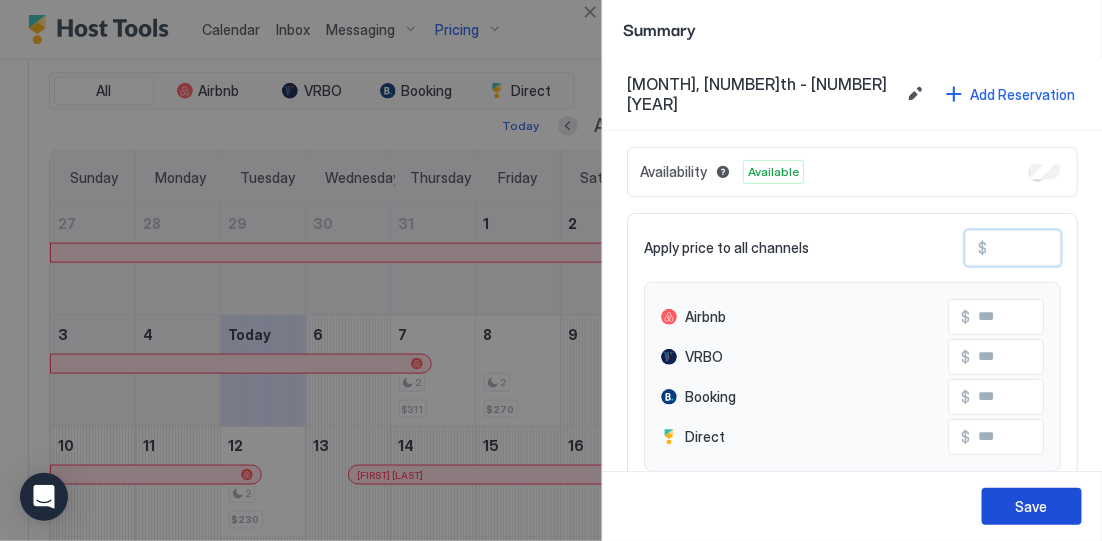 type on "***" 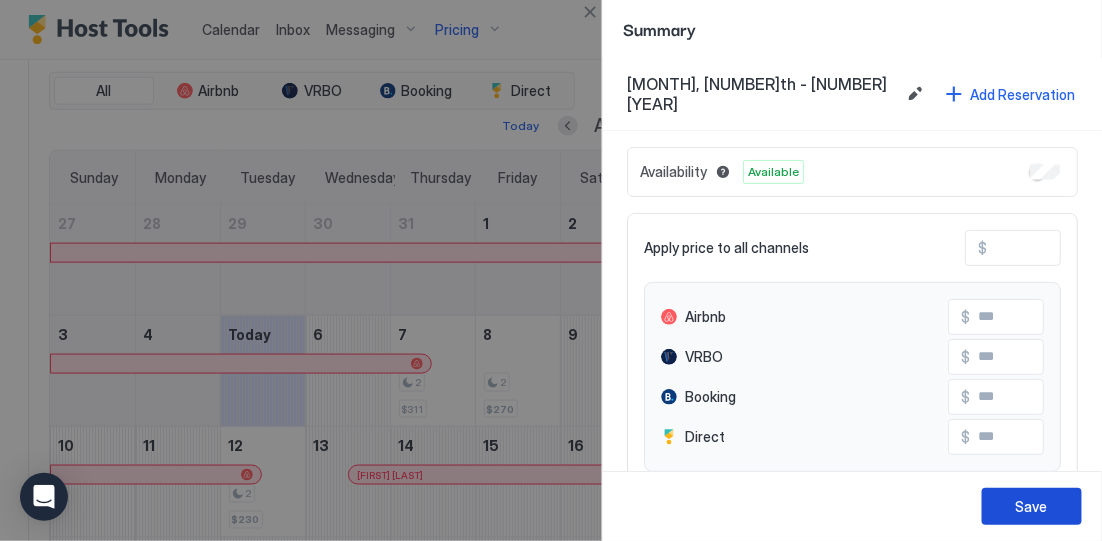 click on "Save" at bounding box center [1032, 506] 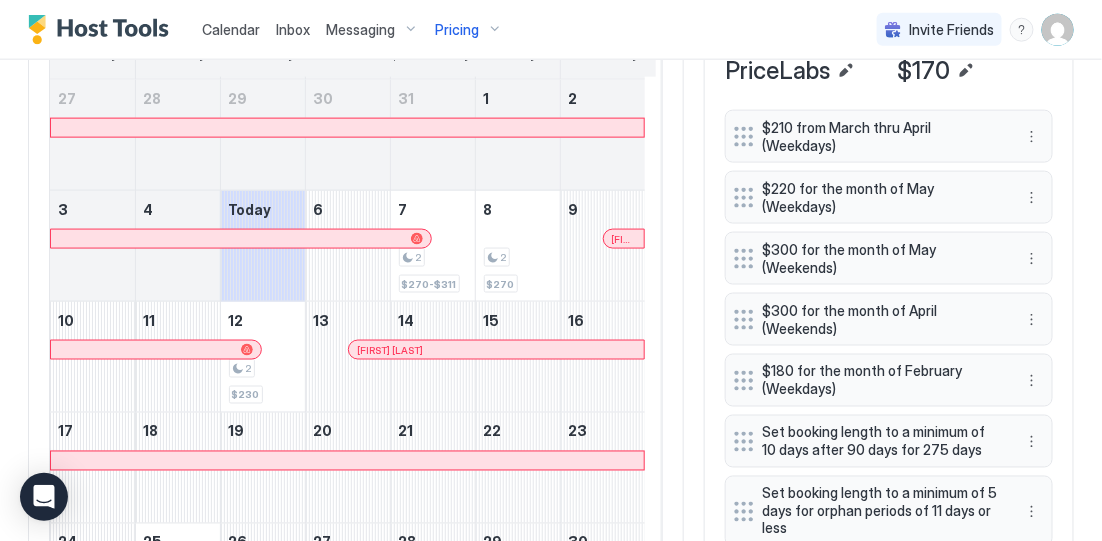 scroll, scrollTop: 500, scrollLeft: 0, axis: vertical 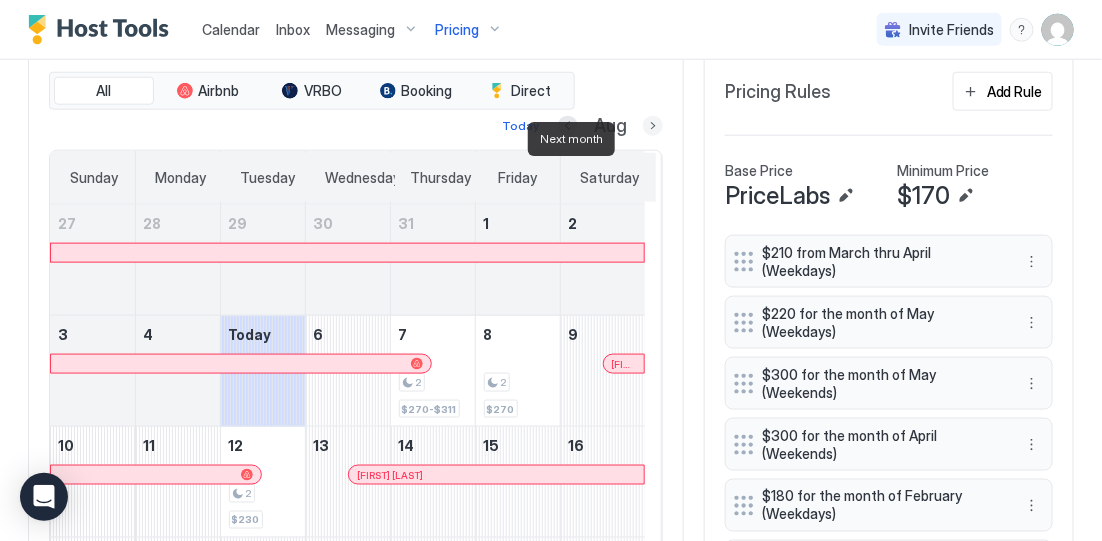 click at bounding box center (653, 126) 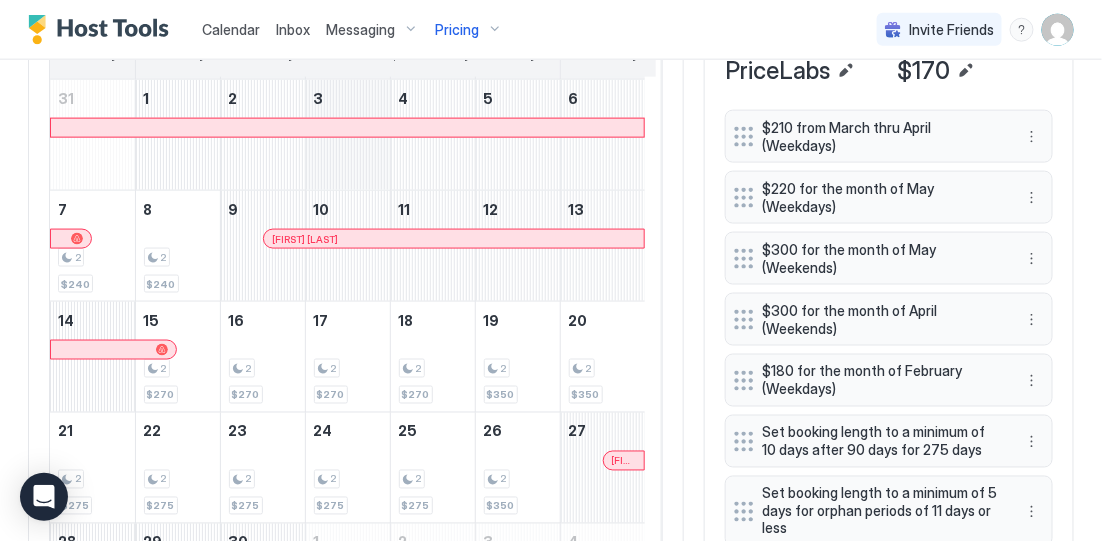 scroll, scrollTop: 500, scrollLeft: 0, axis: vertical 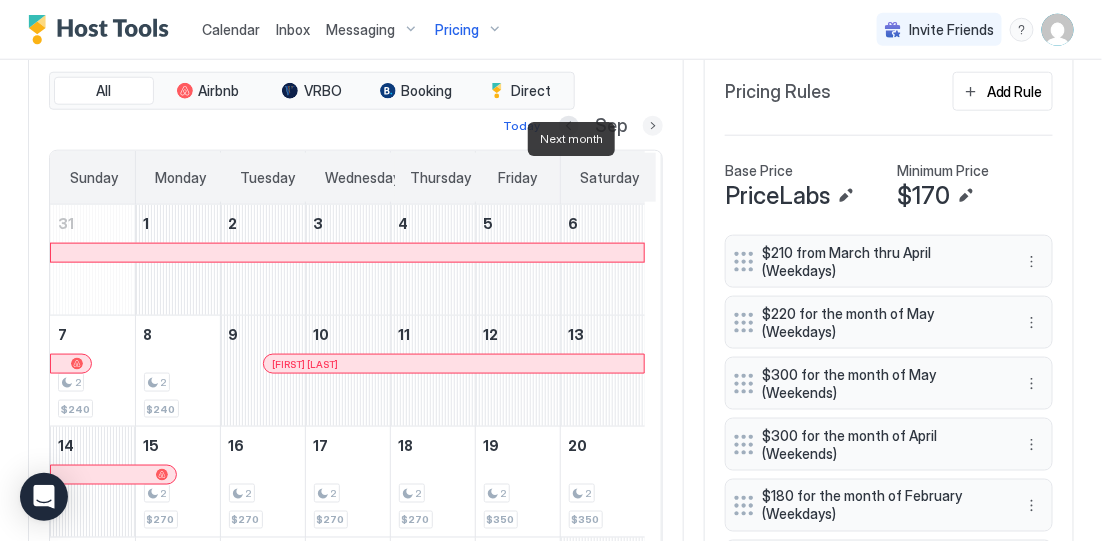 click at bounding box center [653, 126] 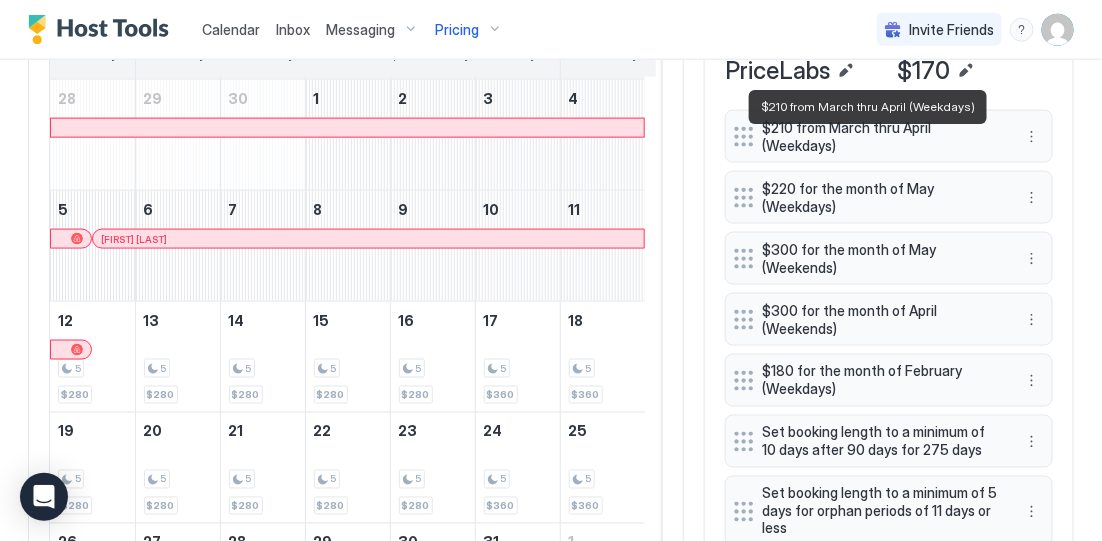 scroll, scrollTop: 750, scrollLeft: 0, axis: vertical 